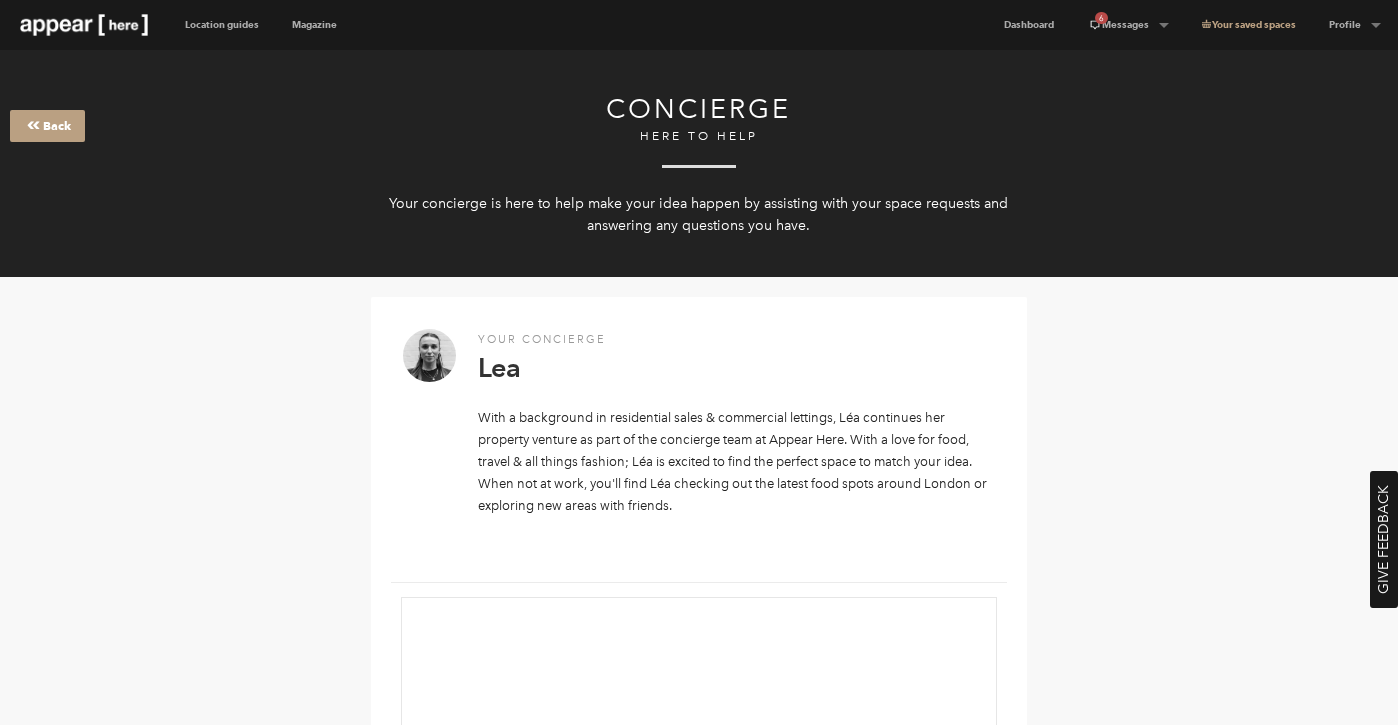 scroll, scrollTop: 0, scrollLeft: 0, axis: both 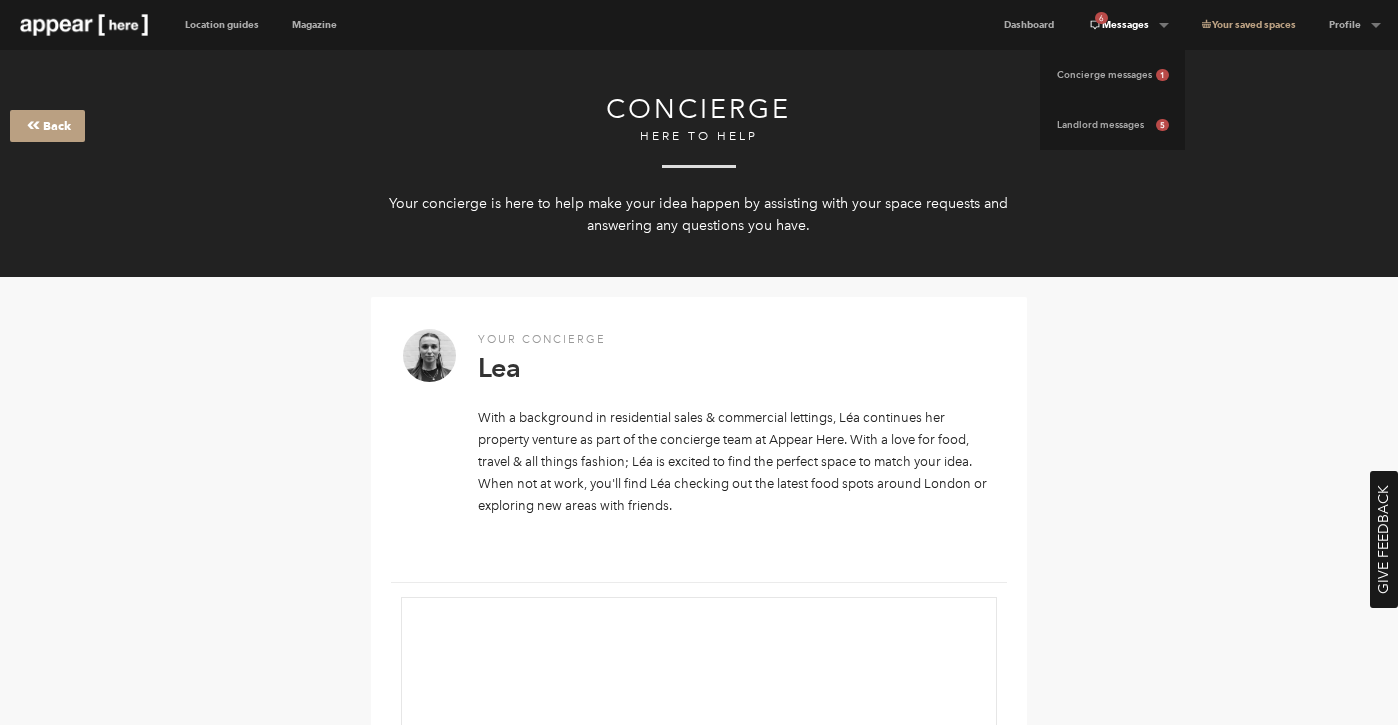 click on "6
Messages" at bounding box center (1128, 25) 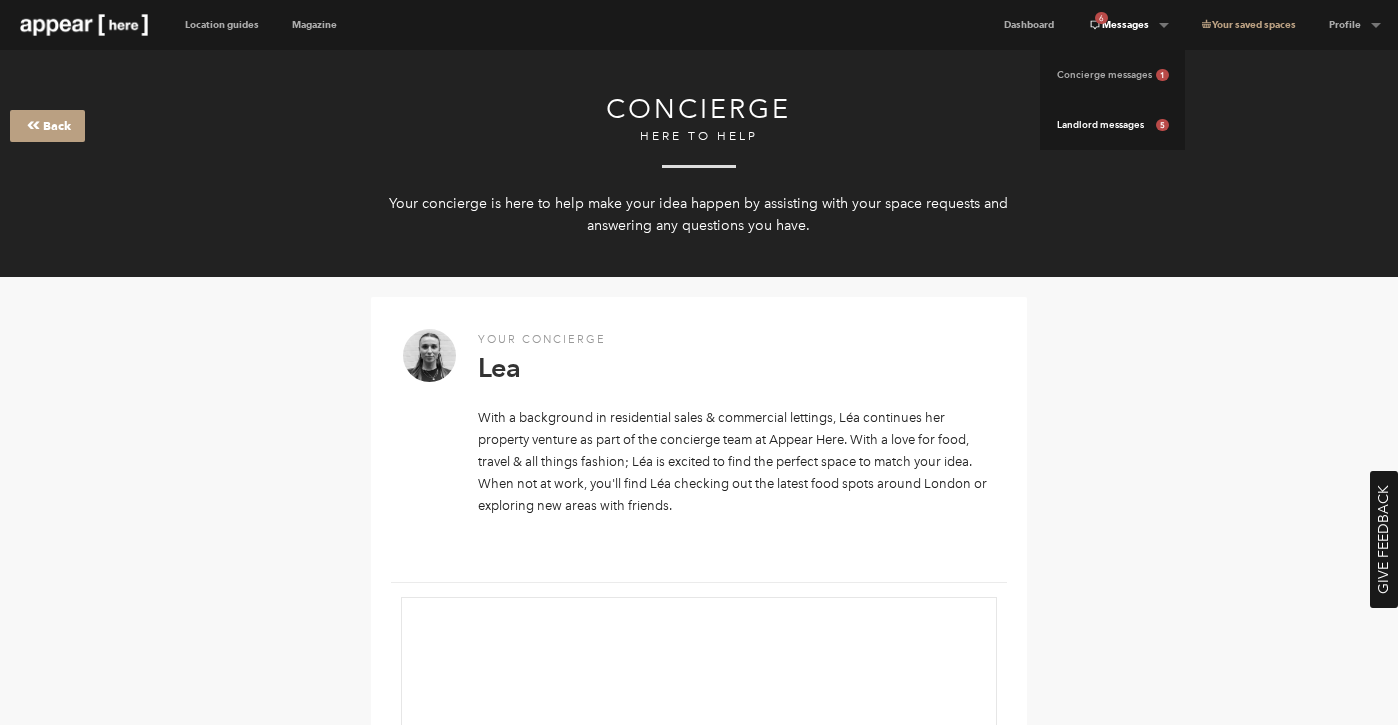 click on "Landlord messages
5" at bounding box center [1112, 125] 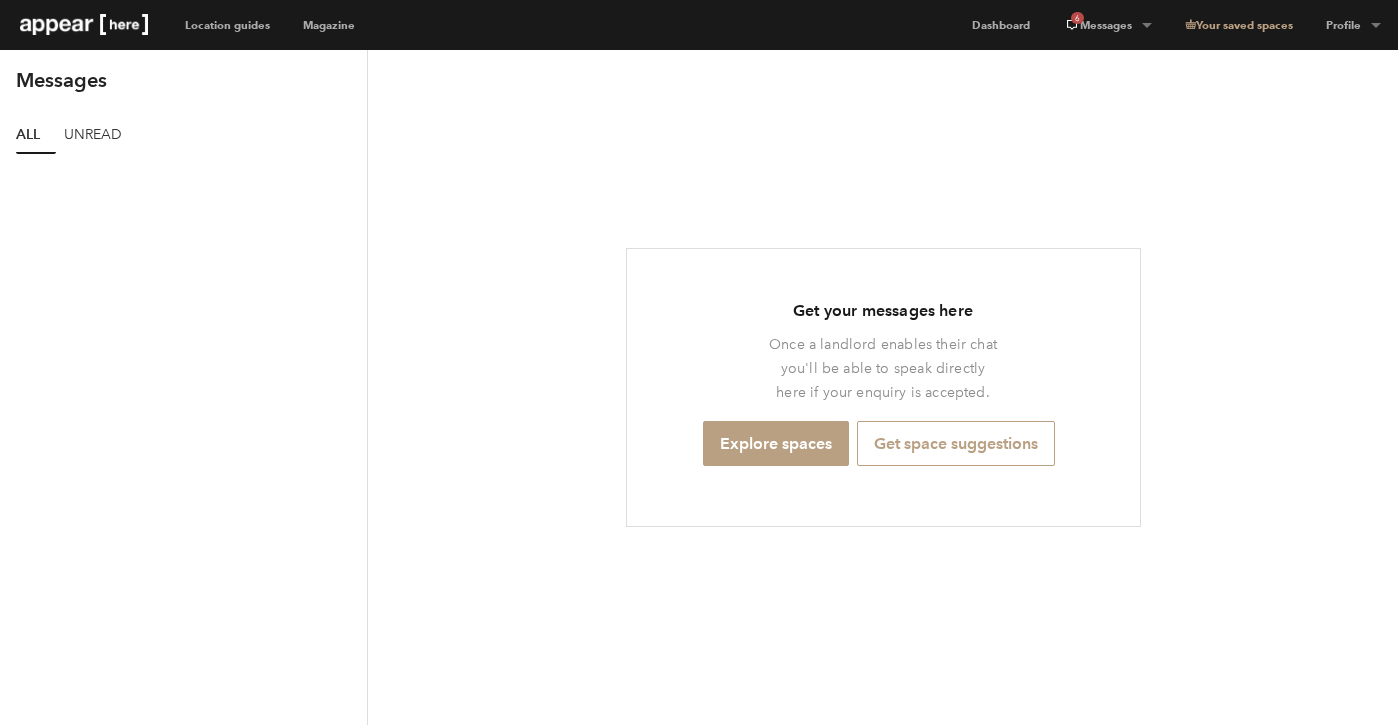 scroll, scrollTop: 0, scrollLeft: 0, axis: both 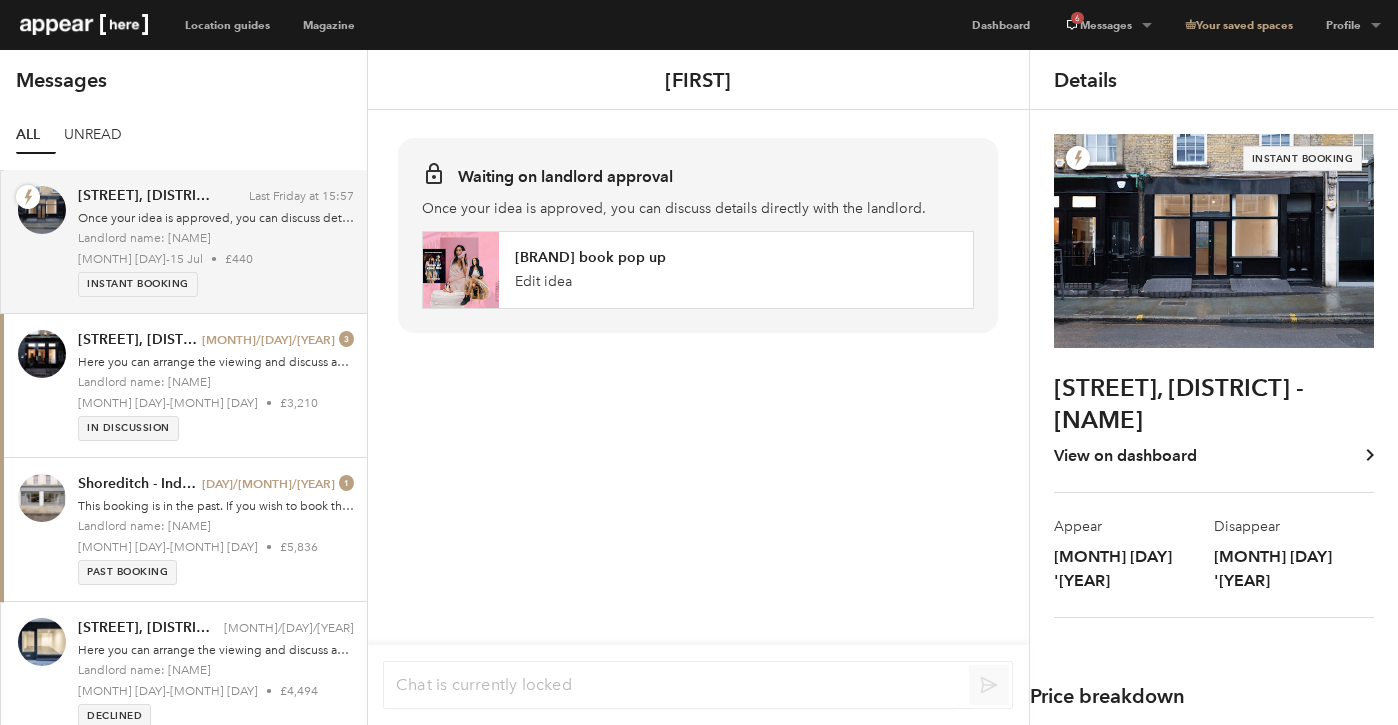 click on "[MONTH] [DAY]  -  [MONTH] [DAY] • [PRICE]" at bounding box center (216, 259) 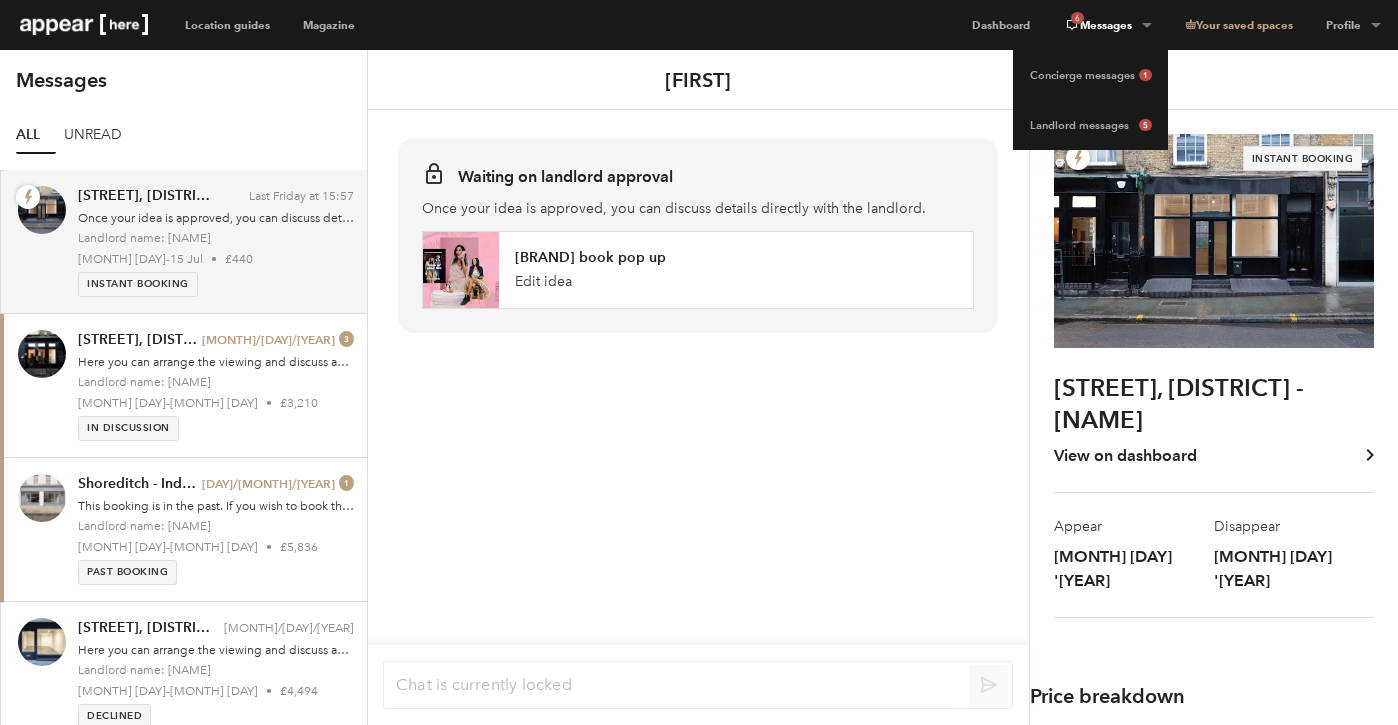 click on "6" at bounding box center [1077, 18] 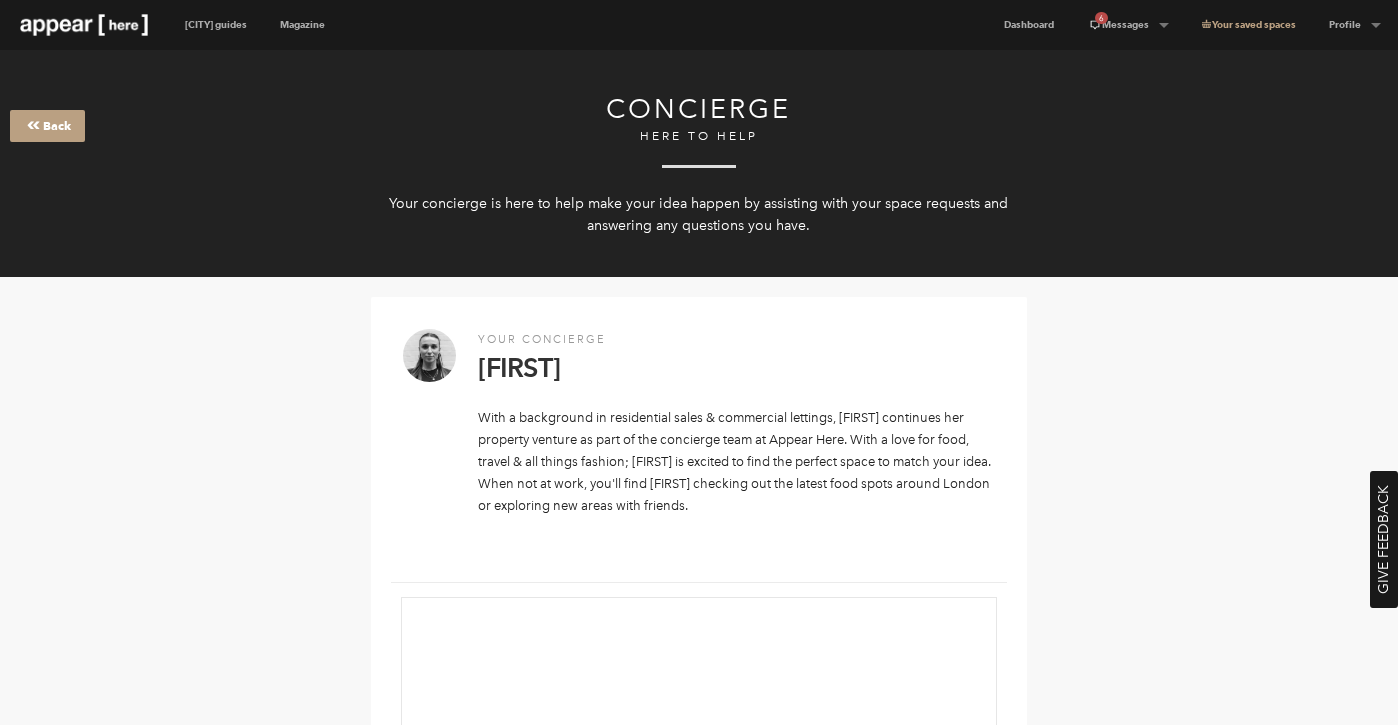 scroll, scrollTop: 0, scrollLeft: 0, axis: both 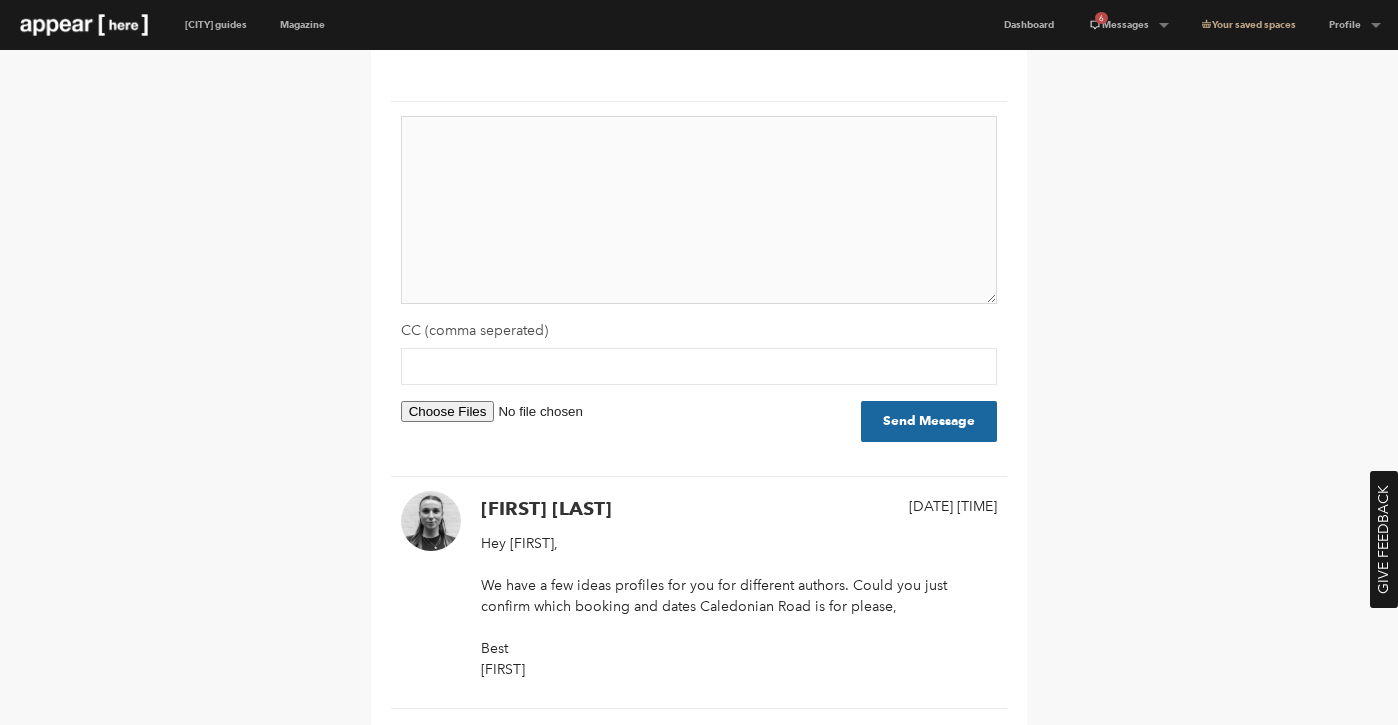click at bounding box center (699, 210) 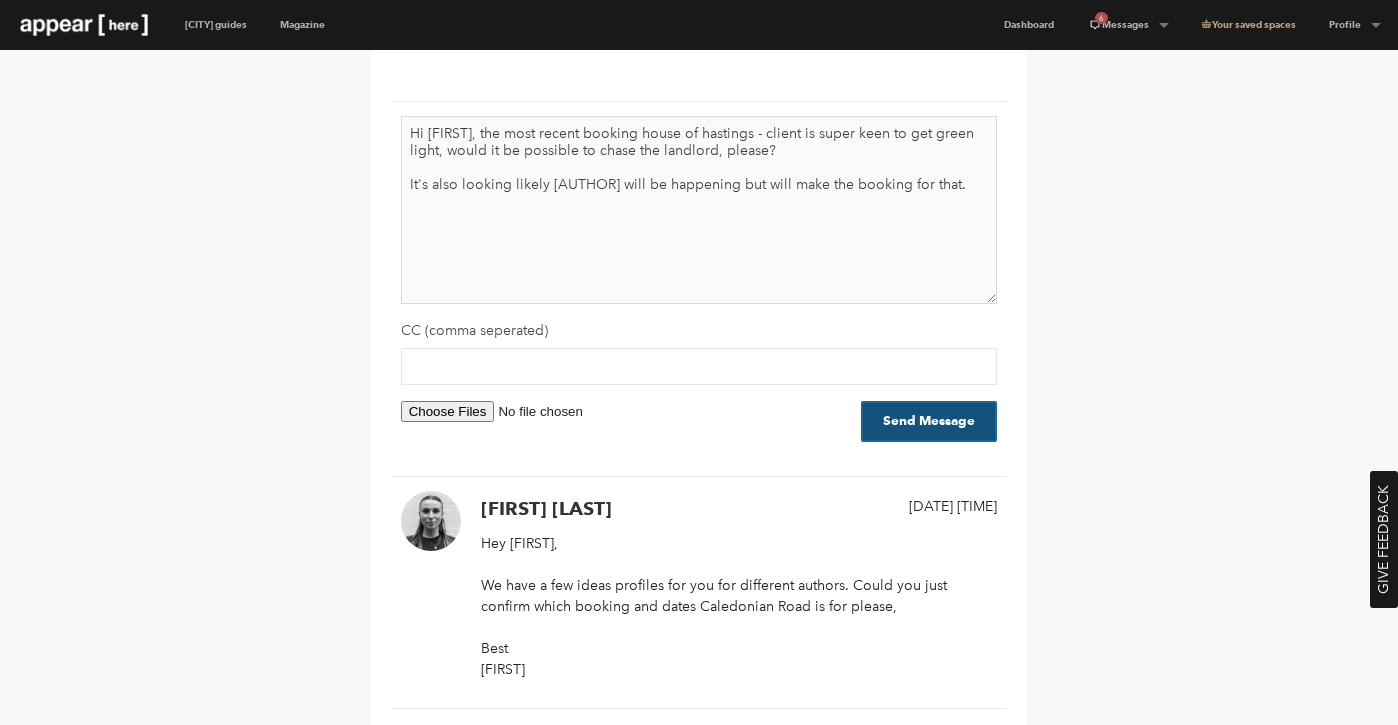 type on "Hi [FIRST], the most recent booking house of hastings - client is super keen to get green light, would it be possible to chase the landlord, please?
It's also looking likely [AUTHOR] will be happening but will make the booking for that." 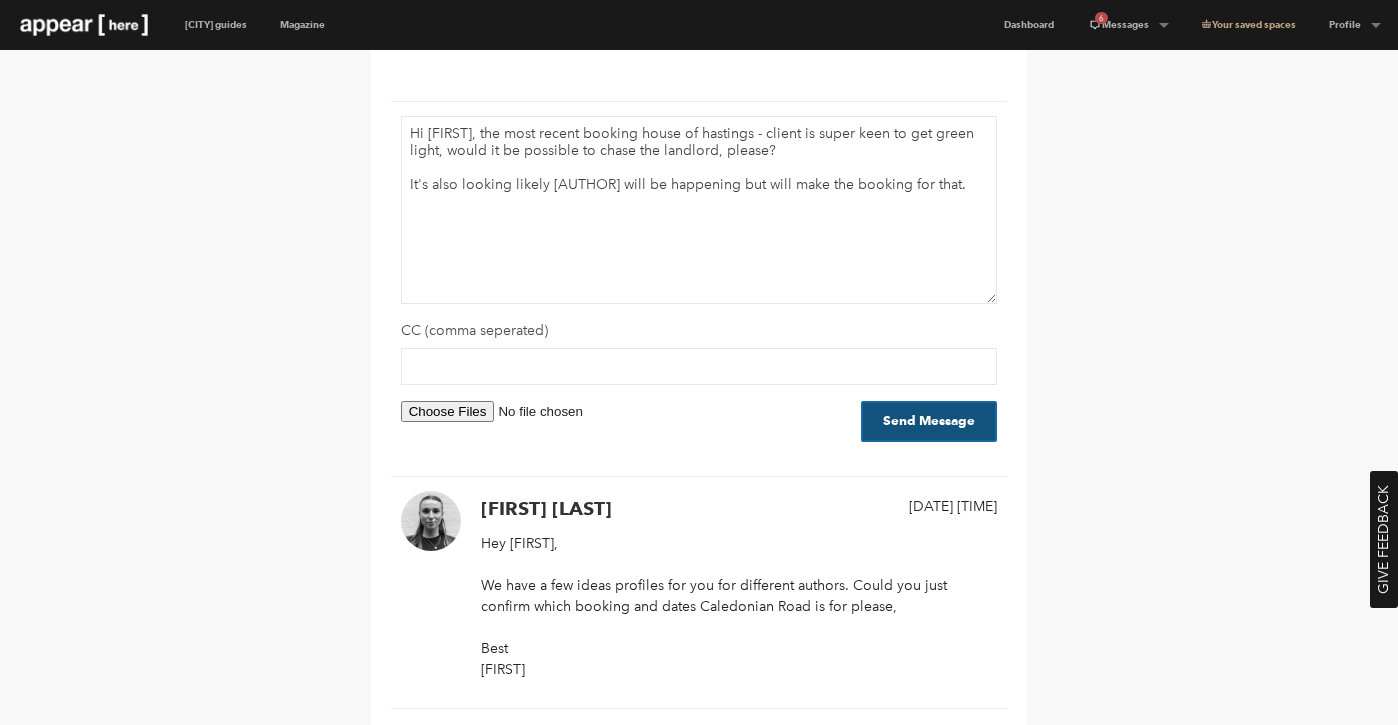 click on "Send Message" at bounding box center [929, 421] 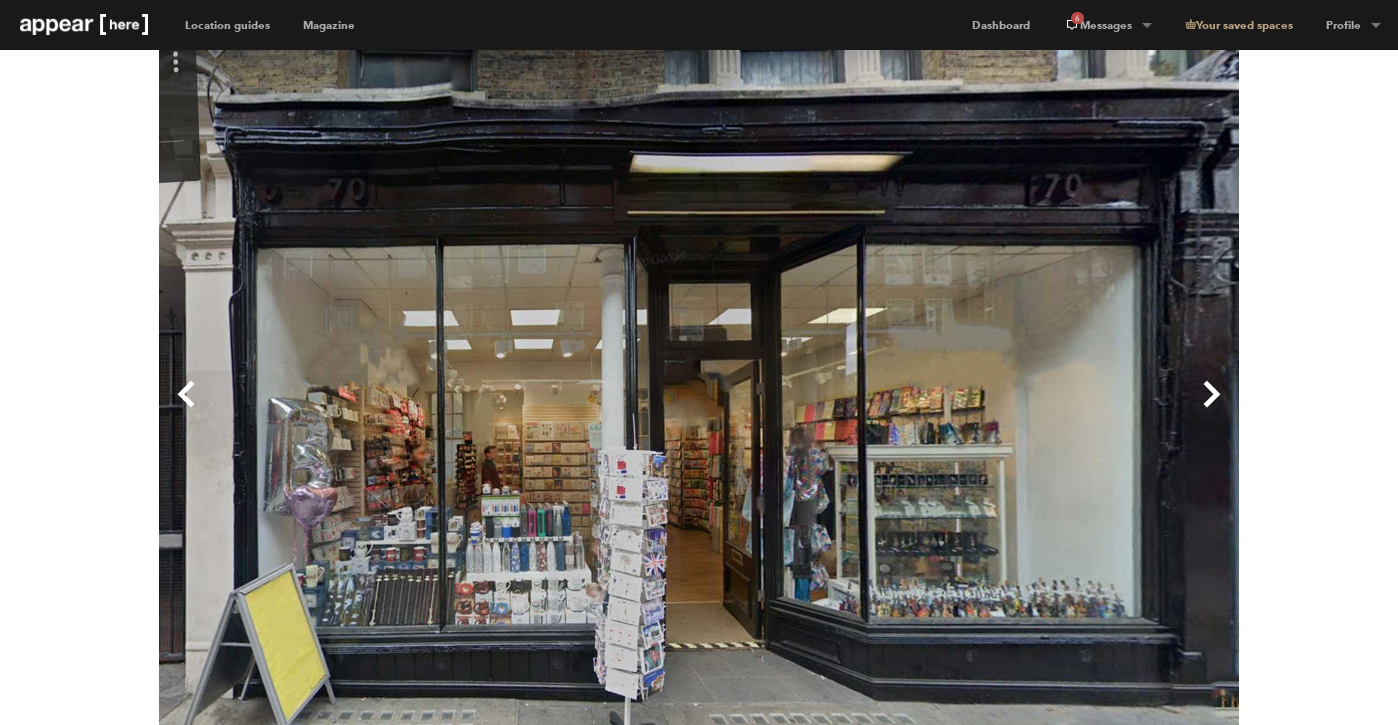 scroll, scrollTop: 0, scrollLeft: 0, axis: both 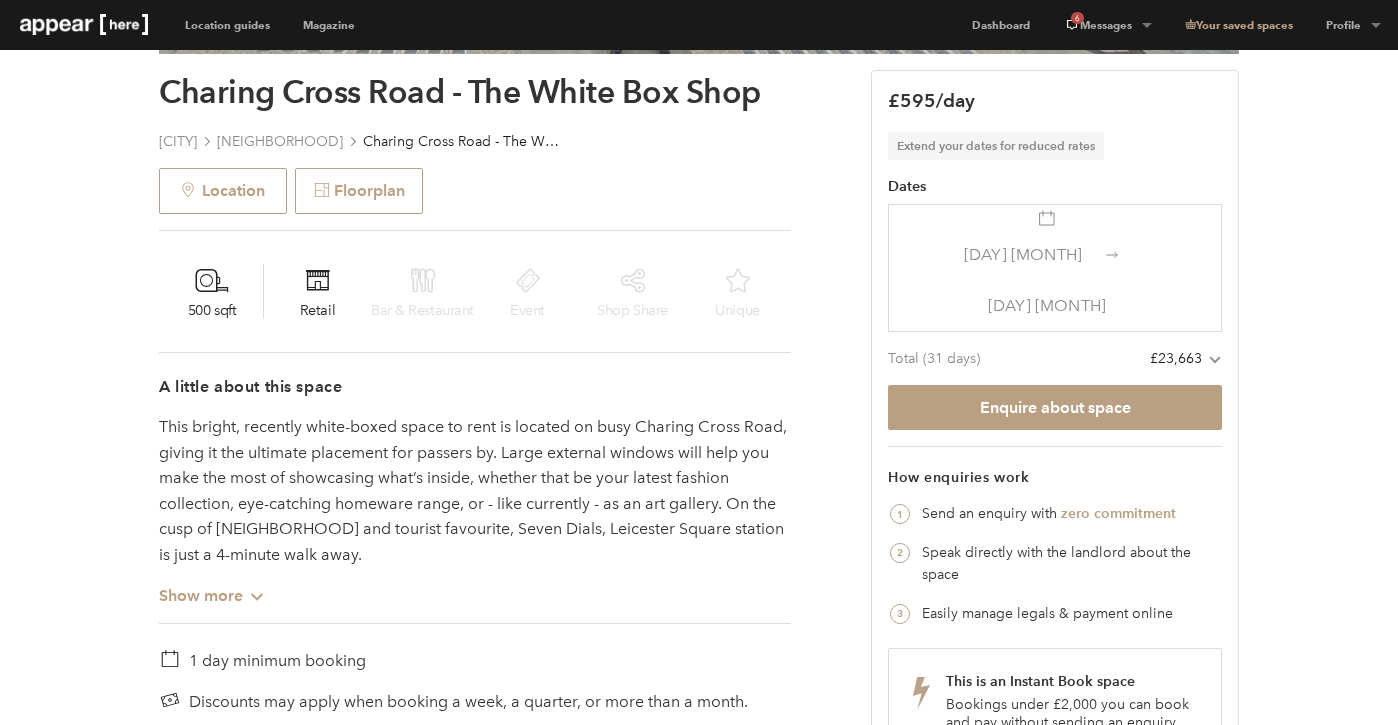 click on "[DATE]" at bounding box center (1047, 305) 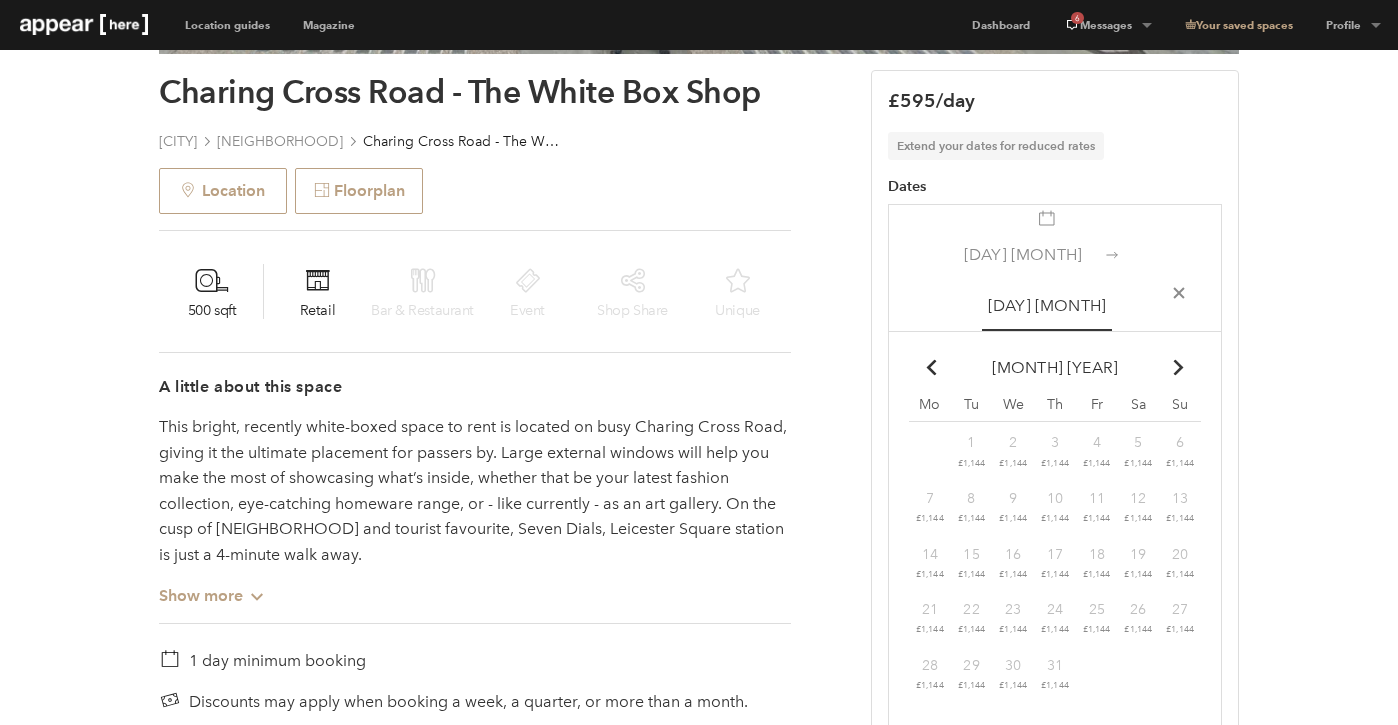 click at bounding box center [1179, 367] 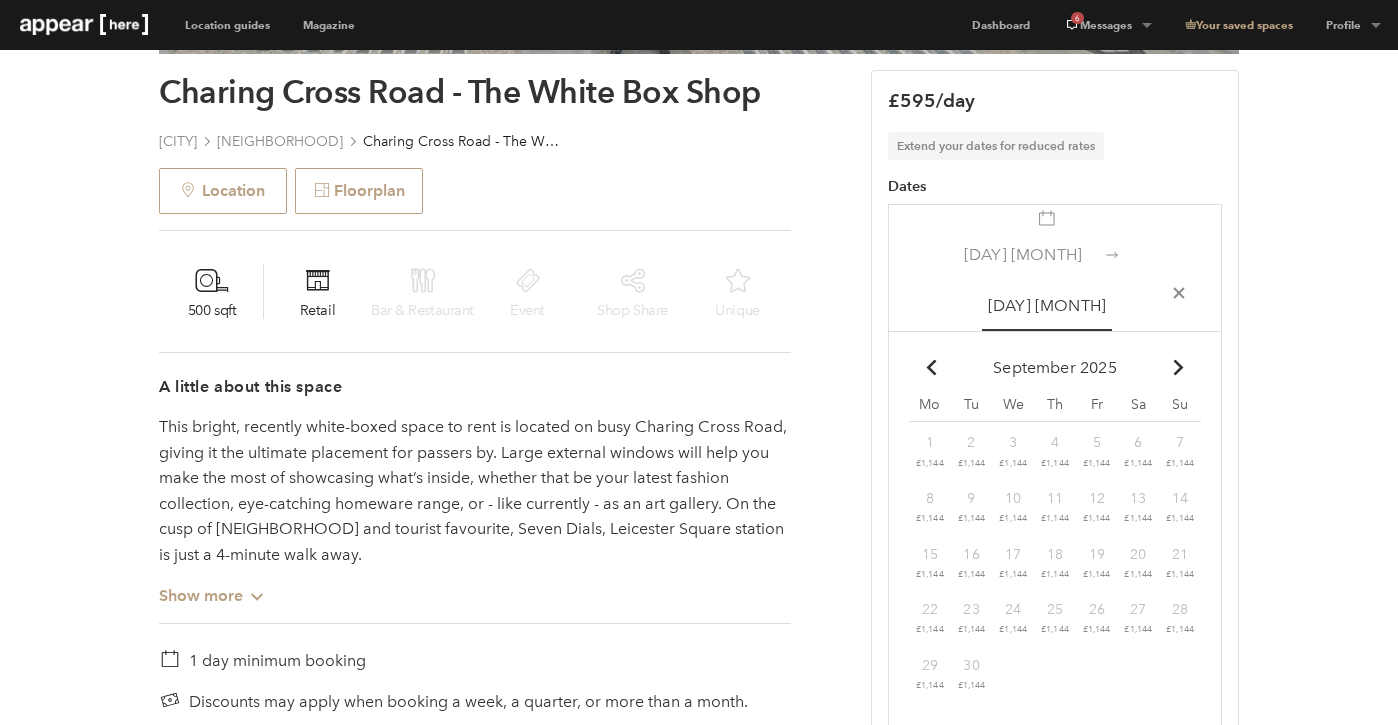 click at bounding box center (1179, 367) 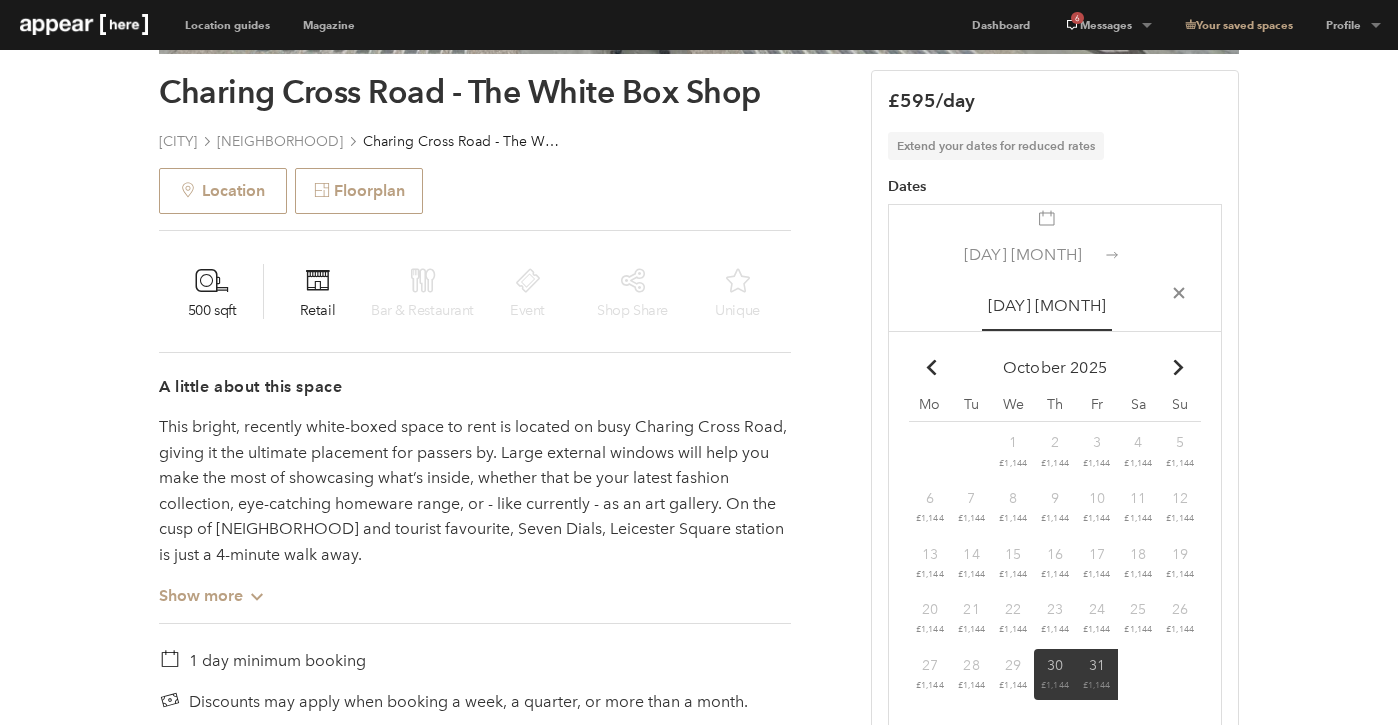 click at bounding box center [1179, 367] 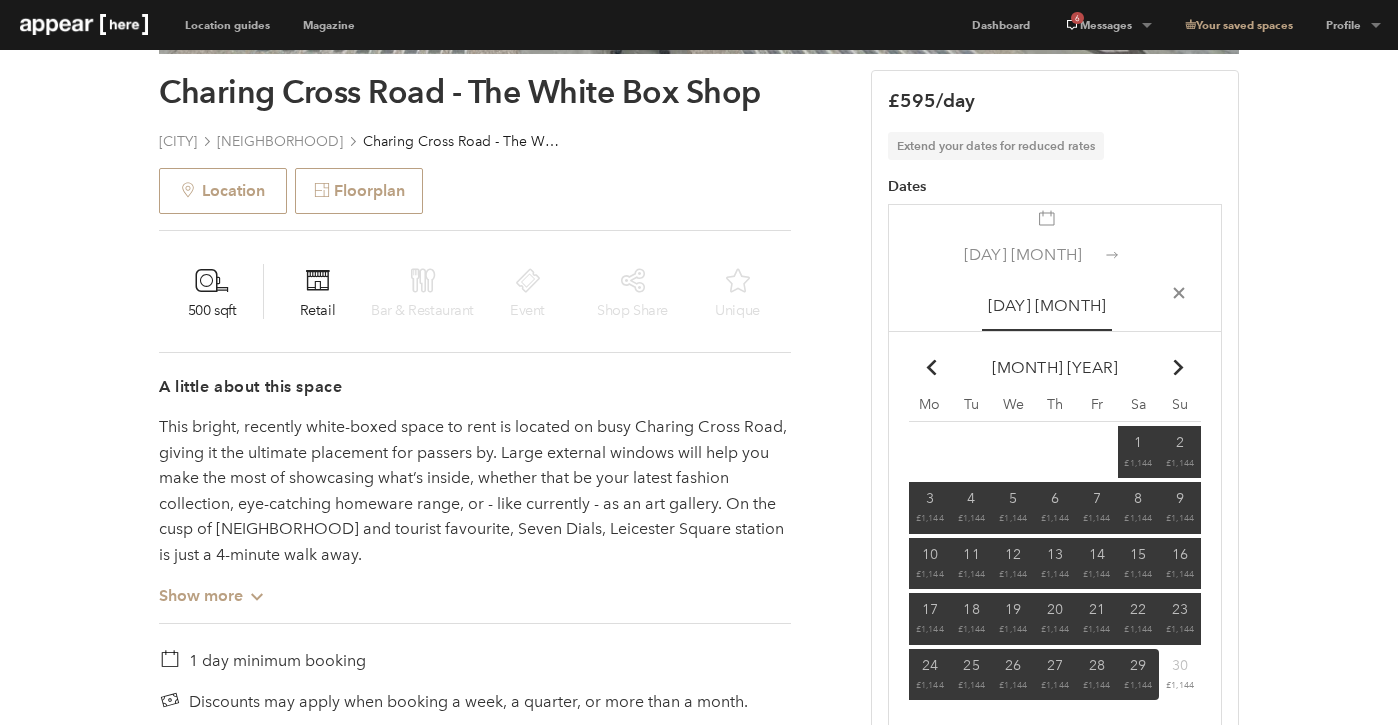 click on "3 £1,144" at bounding box center [930, 450] 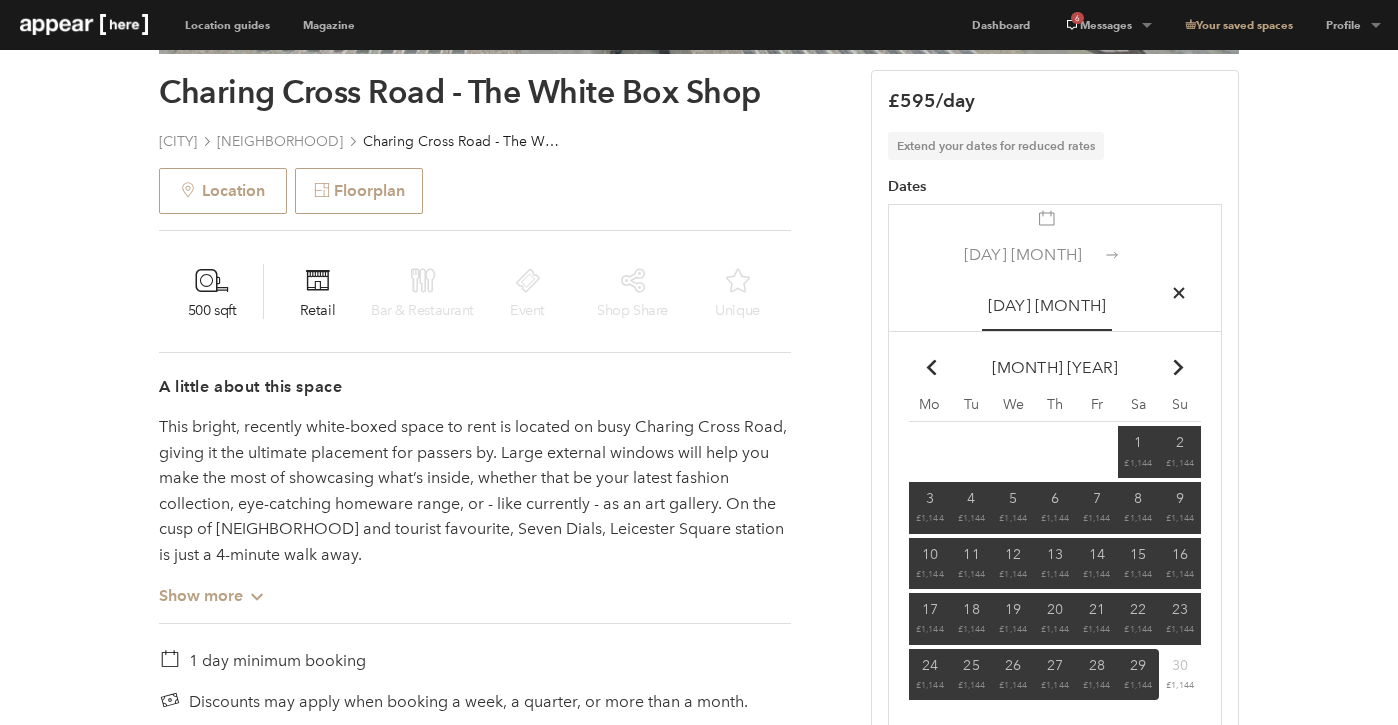 click at bounding box center (1178, 292) 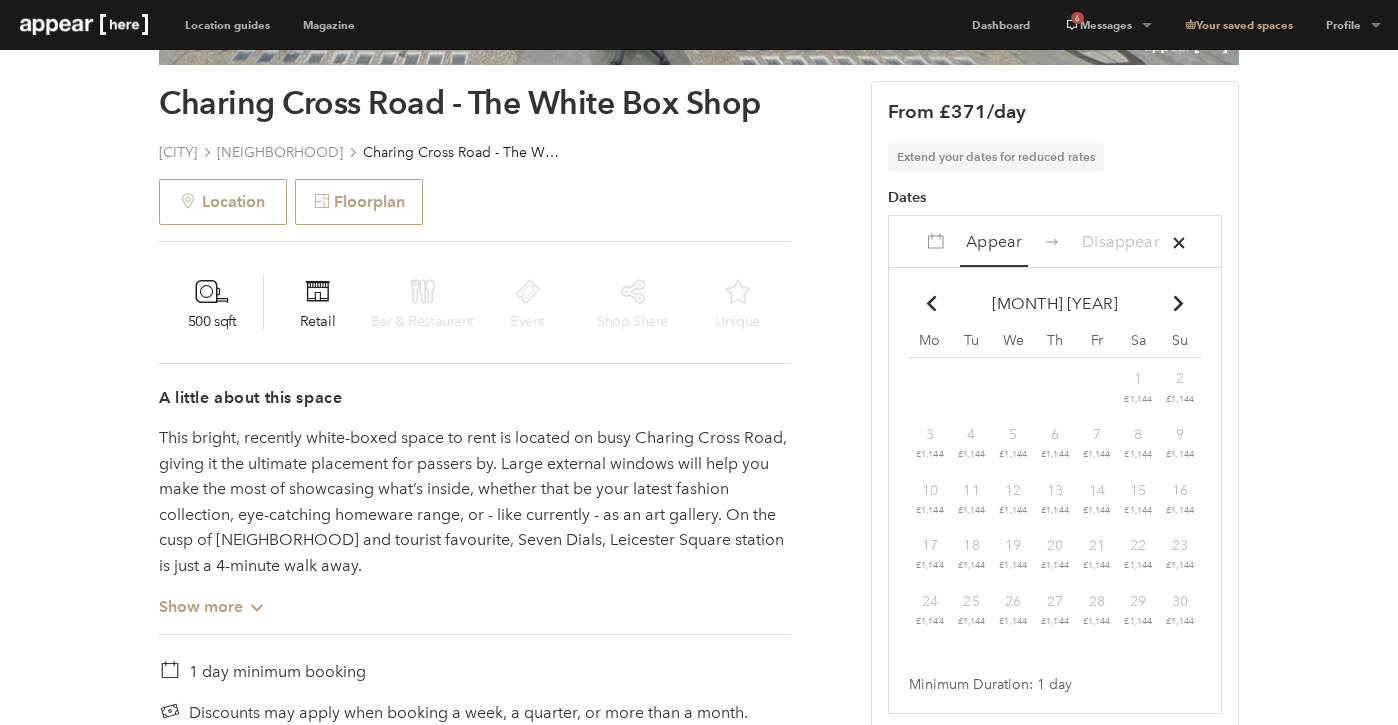 scroll, scrollTop: 654, scrollLeft: 0, axis: vertical 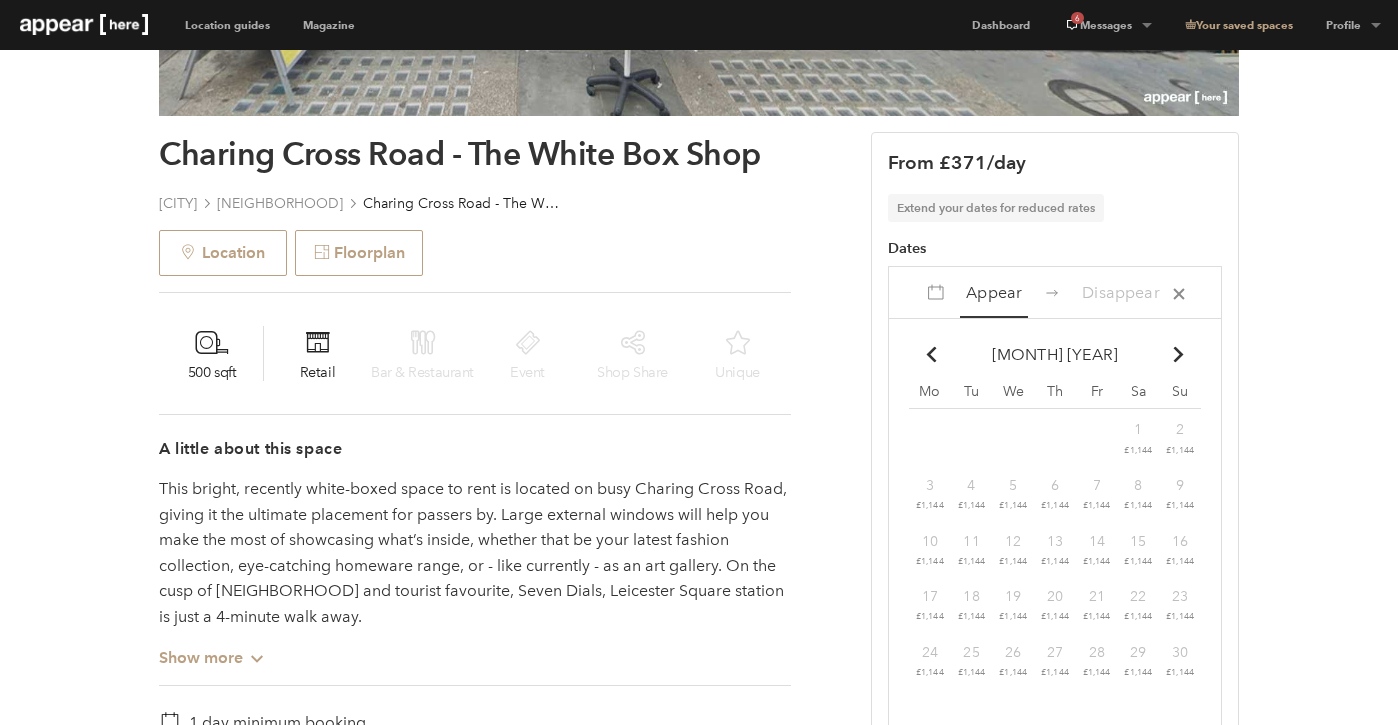 click on "Appear" at bounding box center (994, 292) 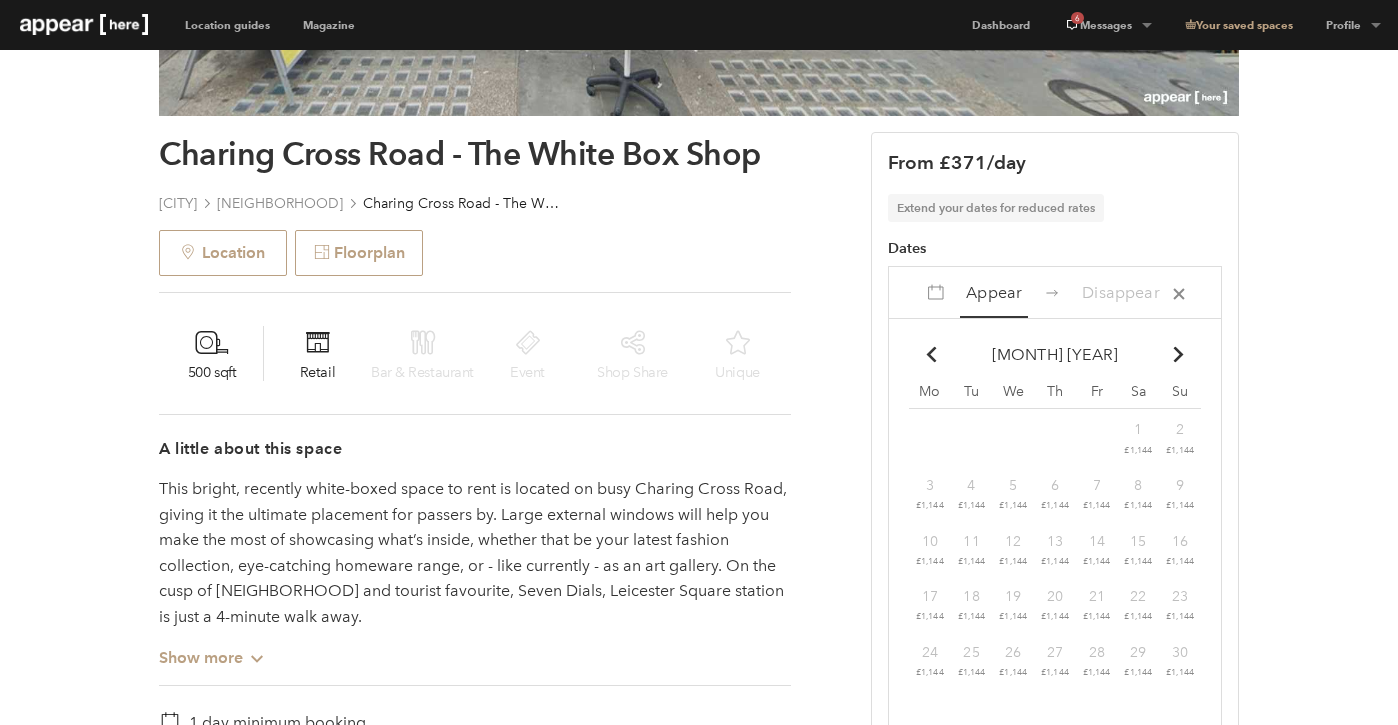 click on "Chevron-up" at bounding box center [931, 354] 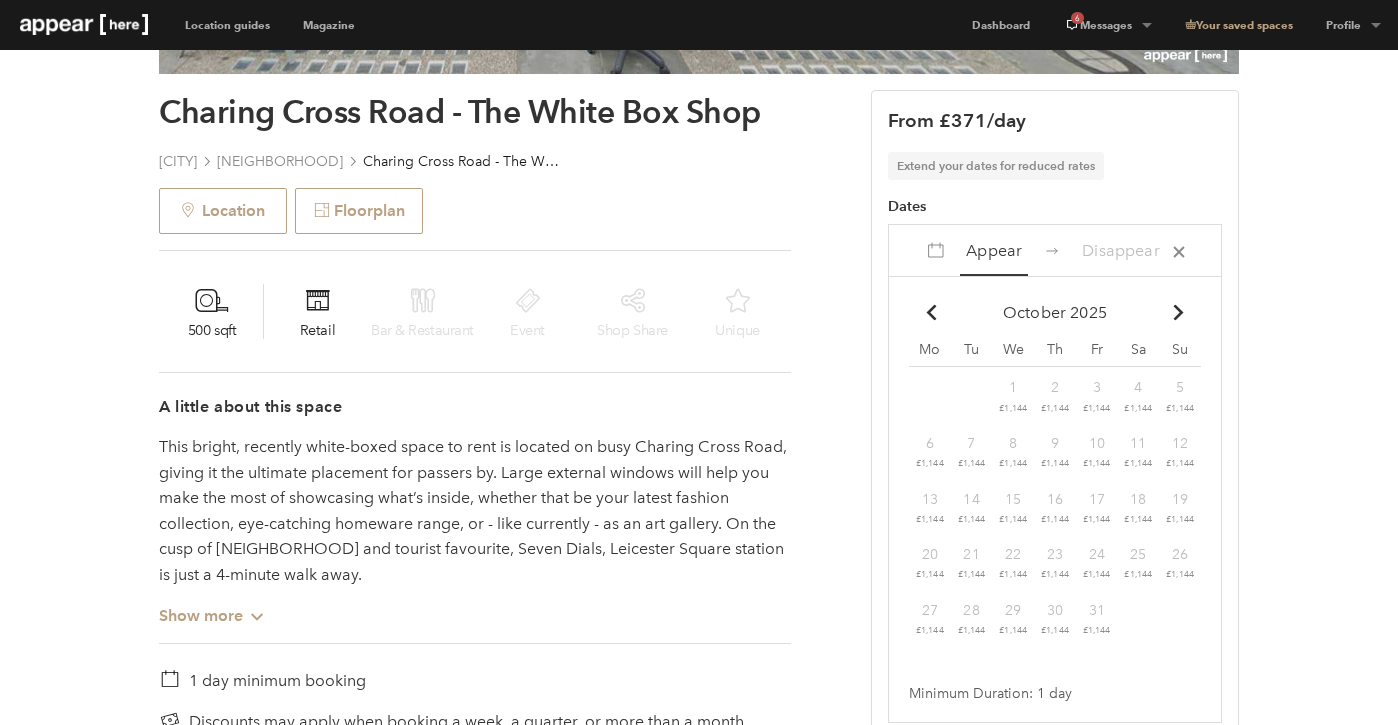 scroll, scrollTop: 707, scrollLeft: 0, axis: vertical 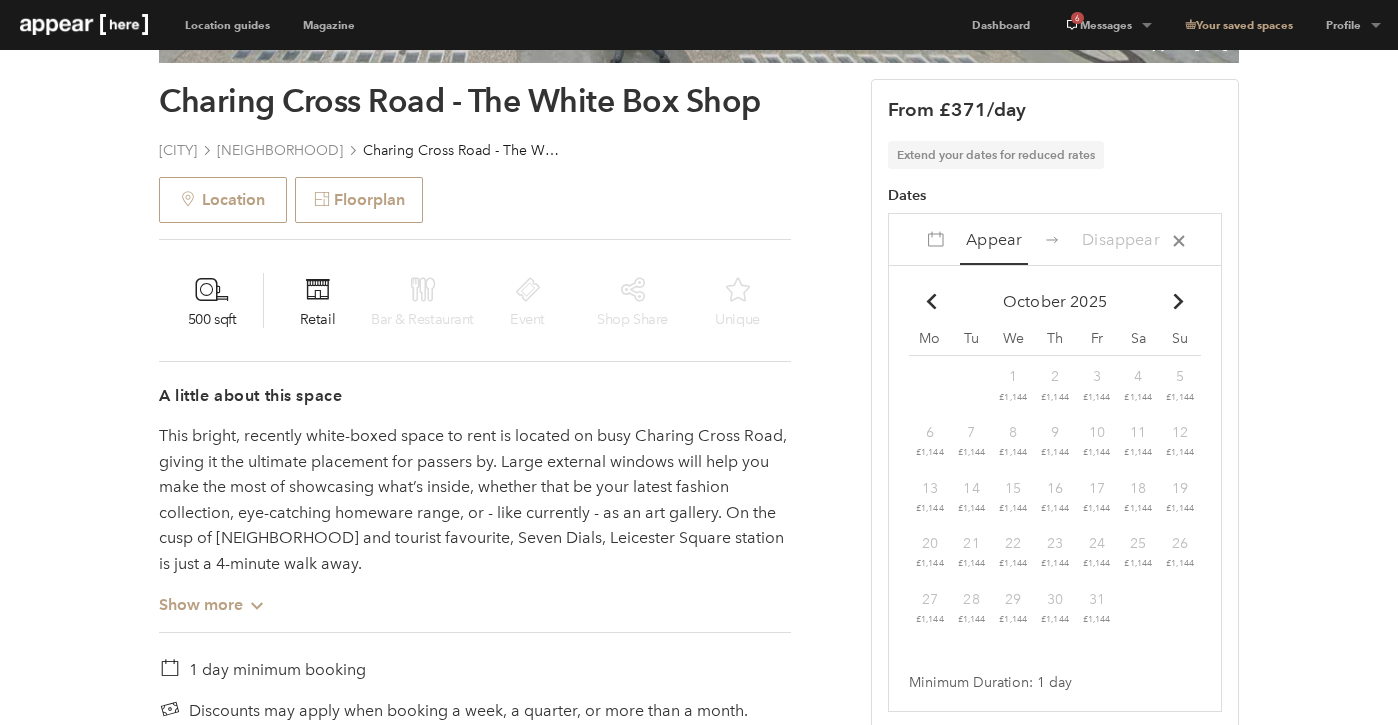click on "30 £1,144" at bounding box center [1055, 384] 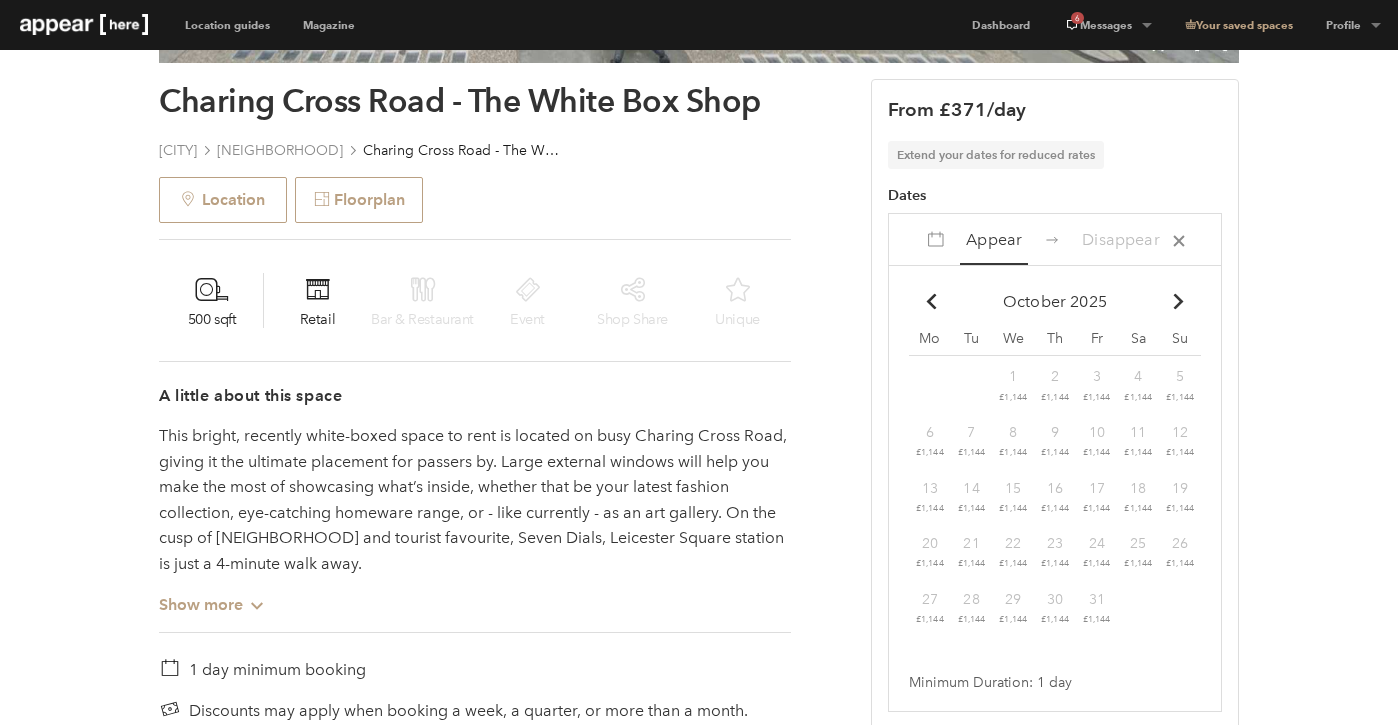 click on "Chevron-up" at bounding box center [1179, 301] 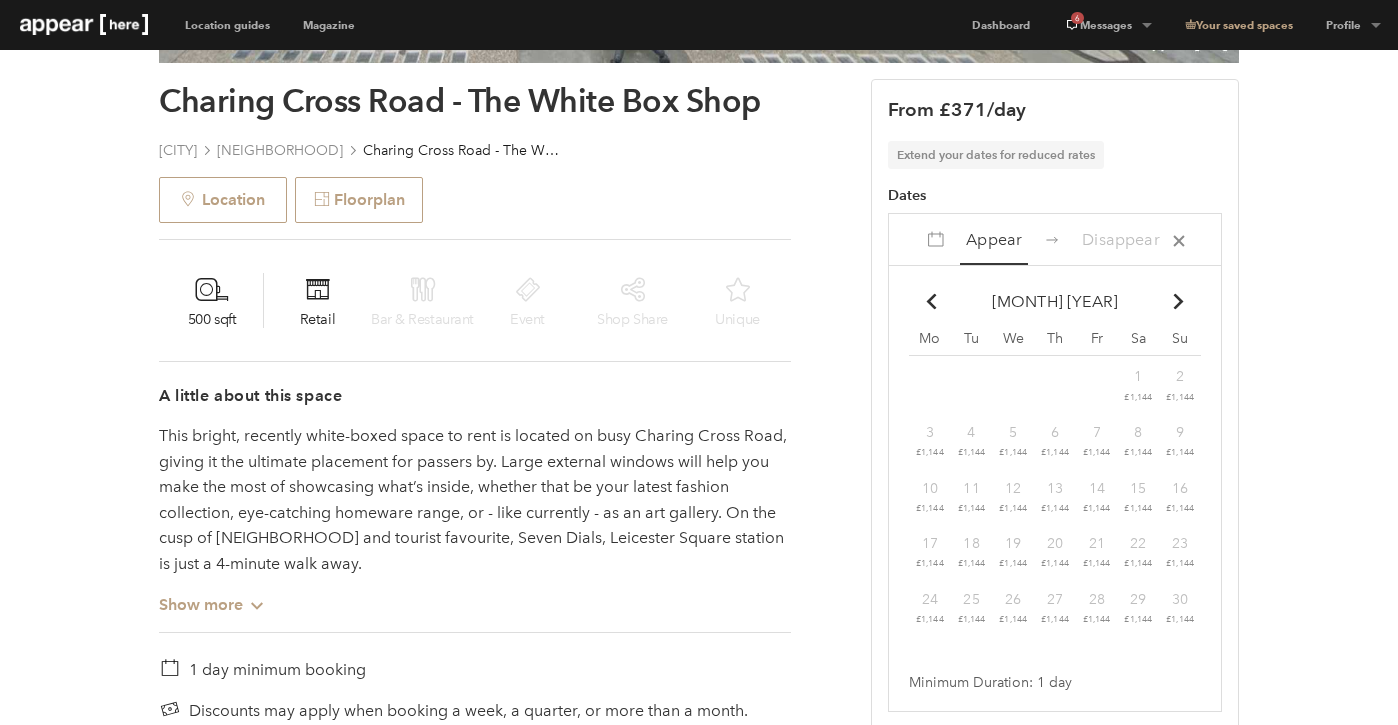click on "28 £1,144" at bounding box center [1097, 384] 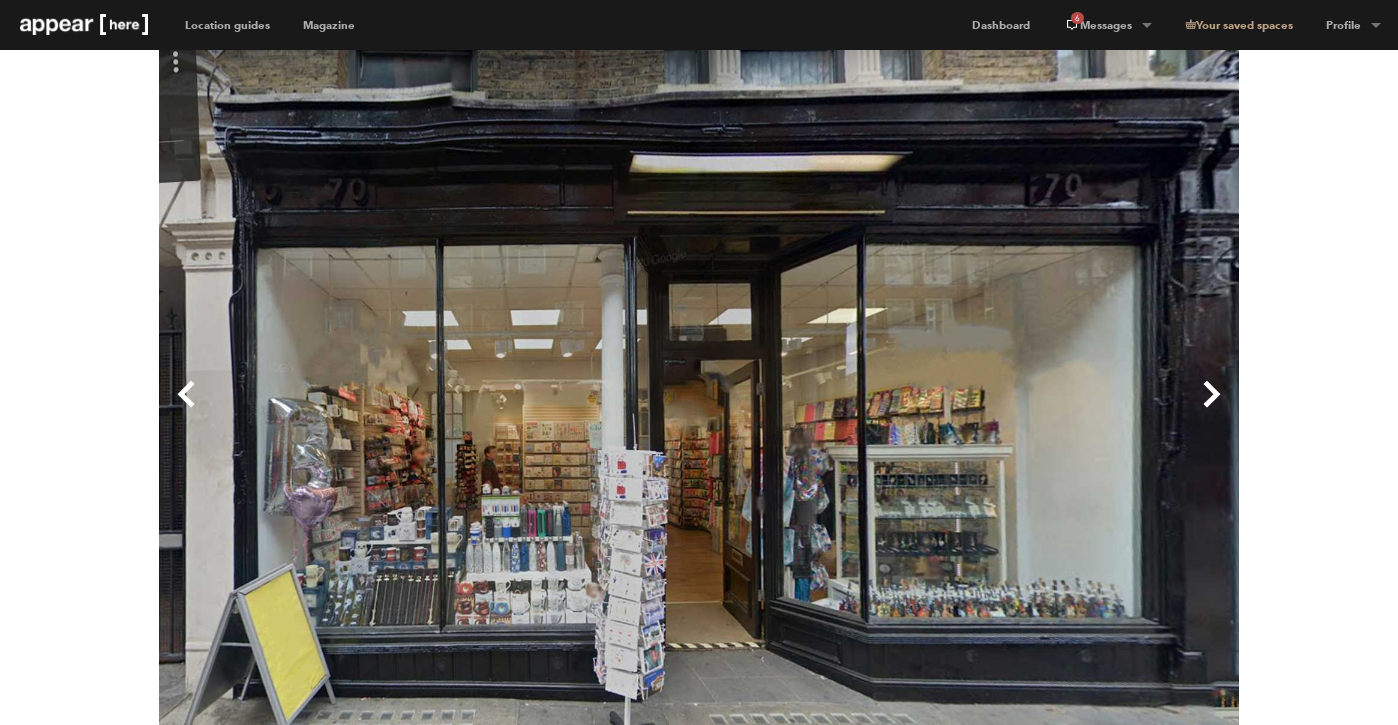 scroll, scrollTop: 0, scrollLeft: 0, axis: both 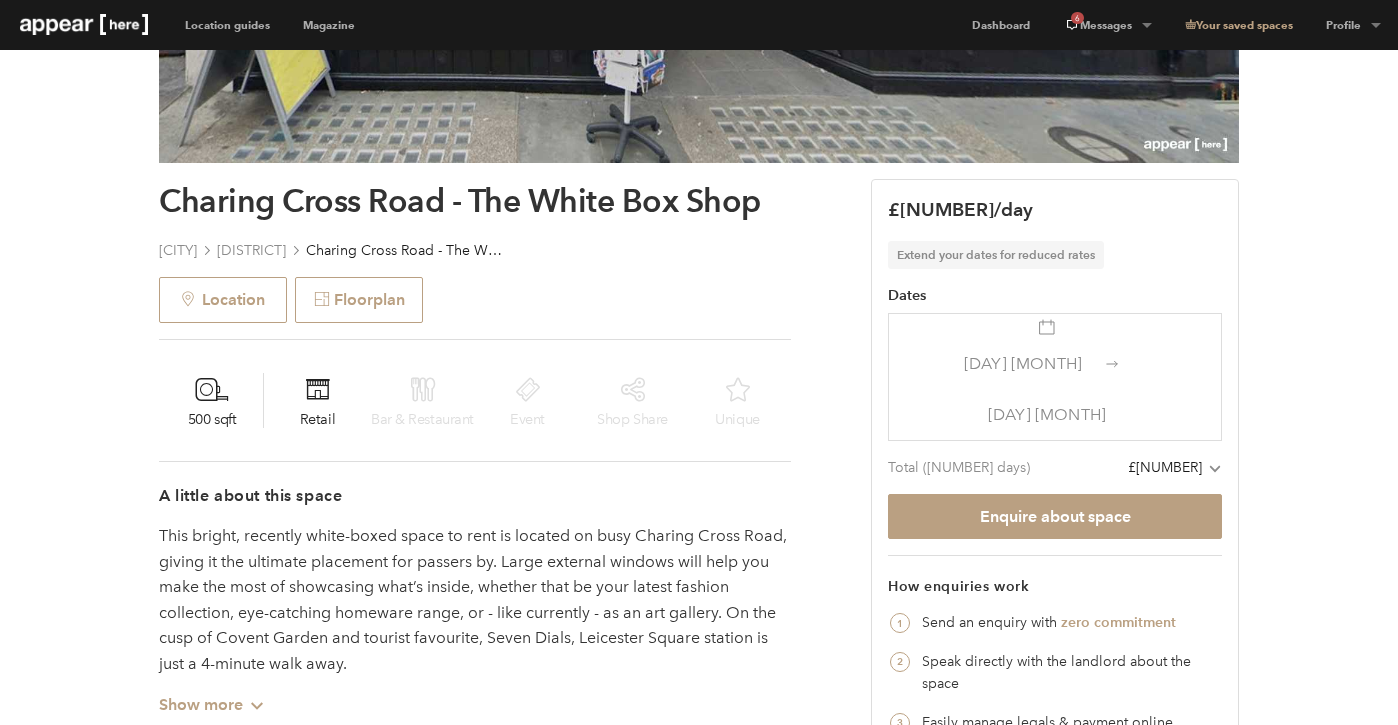 click on "[DATE]" at bounding box center (1023, 363) 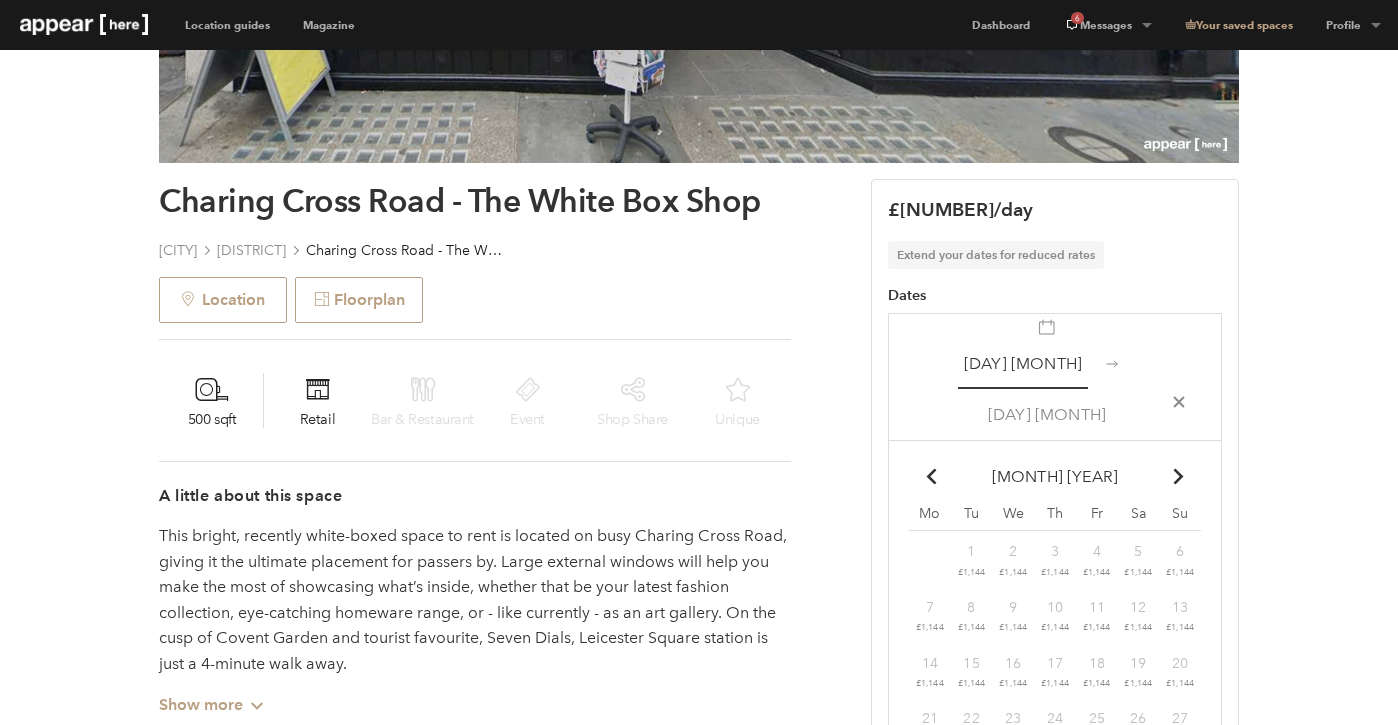 click on "2 £1,144" at bounding box center [1013, 559] 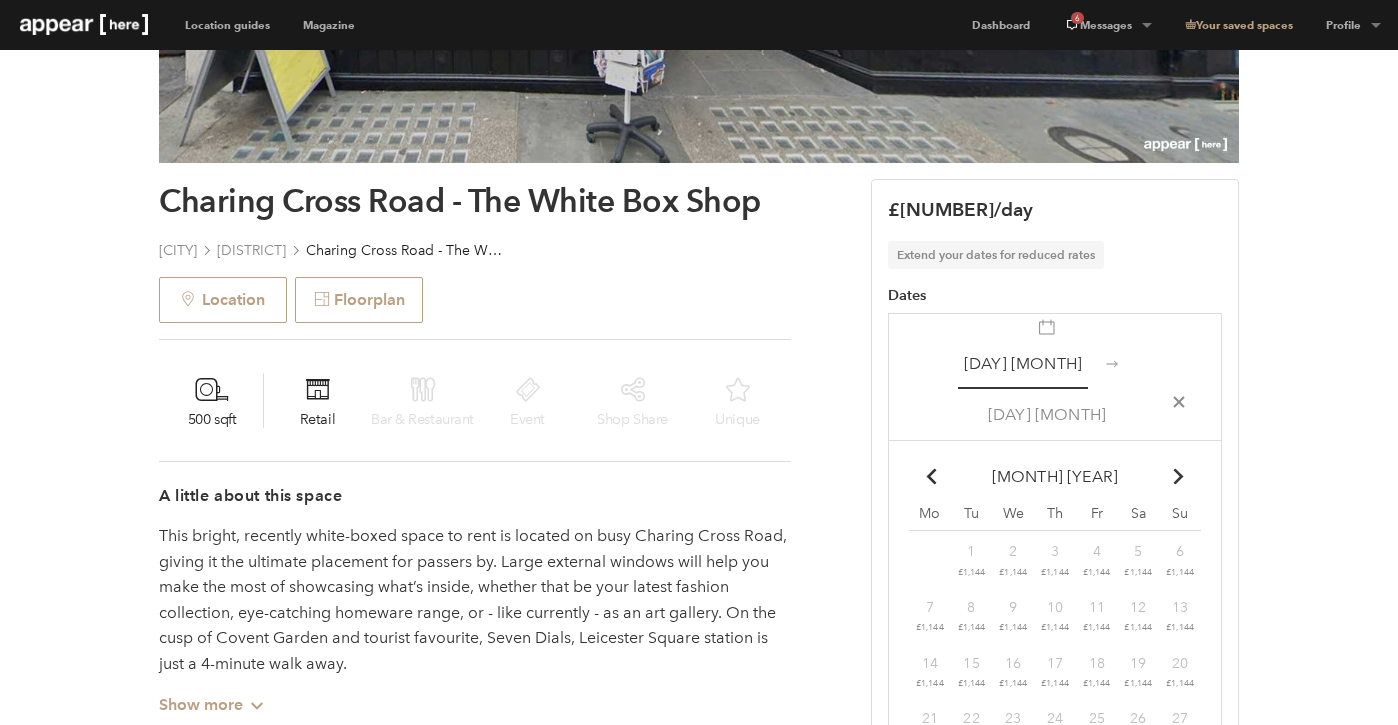 click at bounding box center [1179, 476] 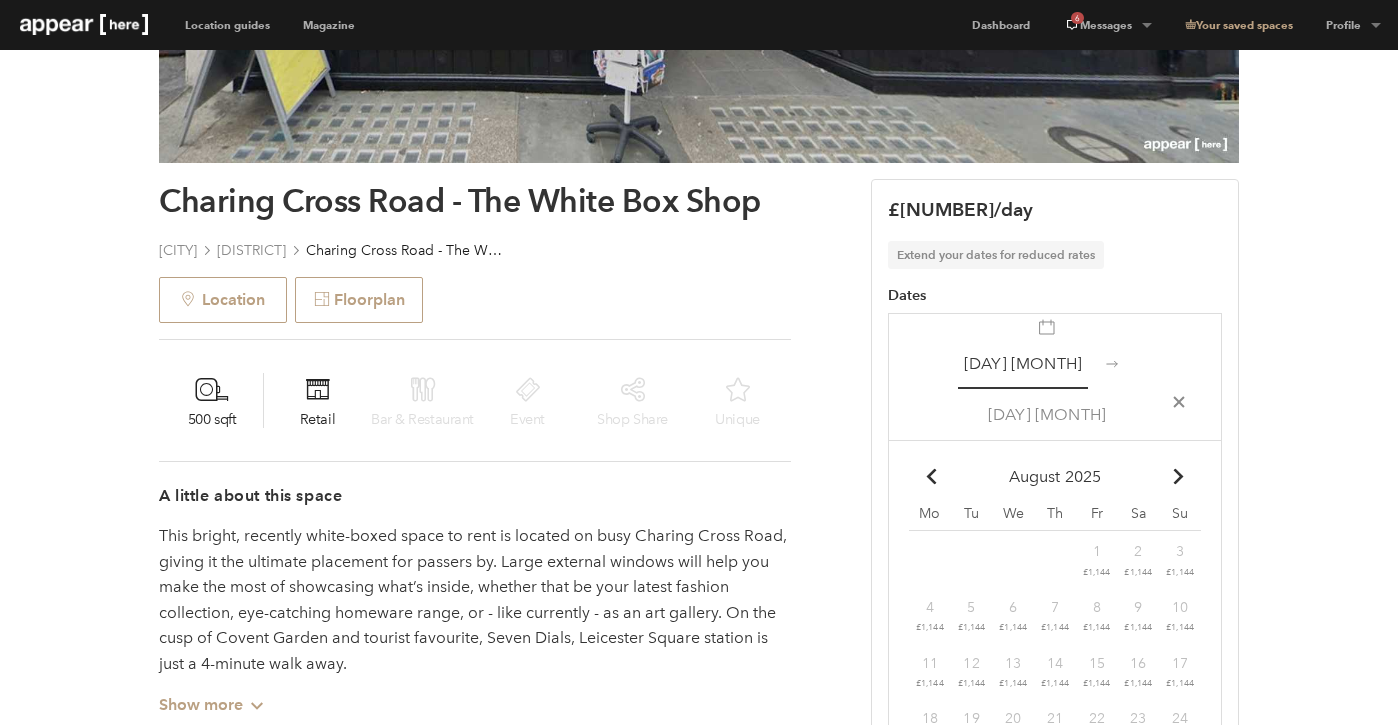 click at bounding box center [1179, 476] 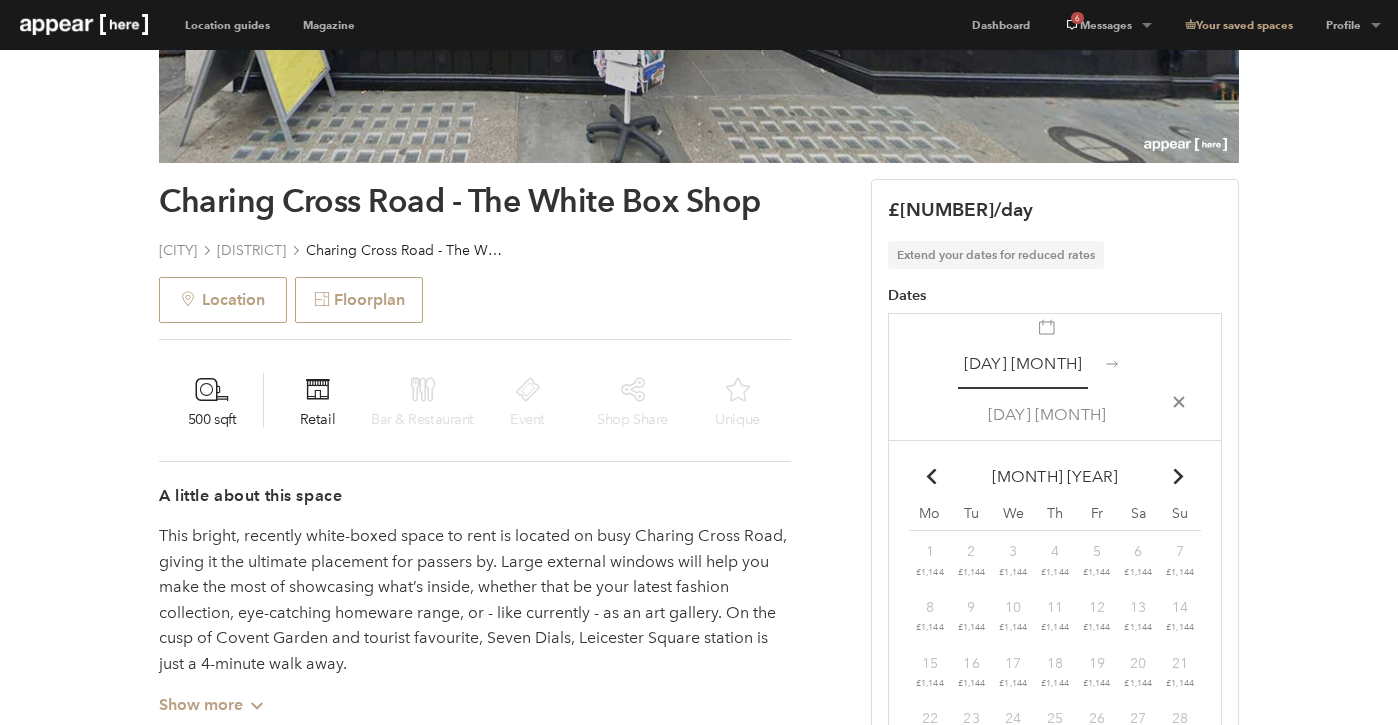 click at bounding box center (1179, 476) 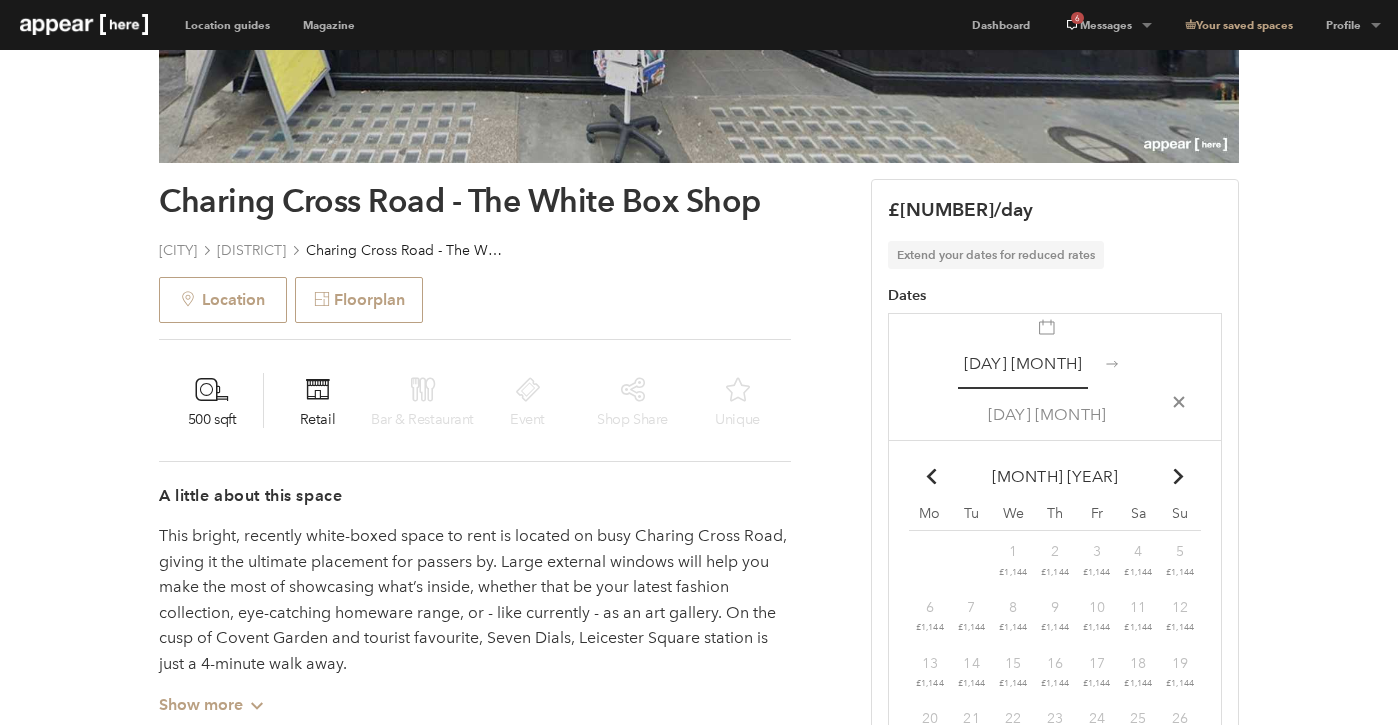click at bounding box center (1179, 476) 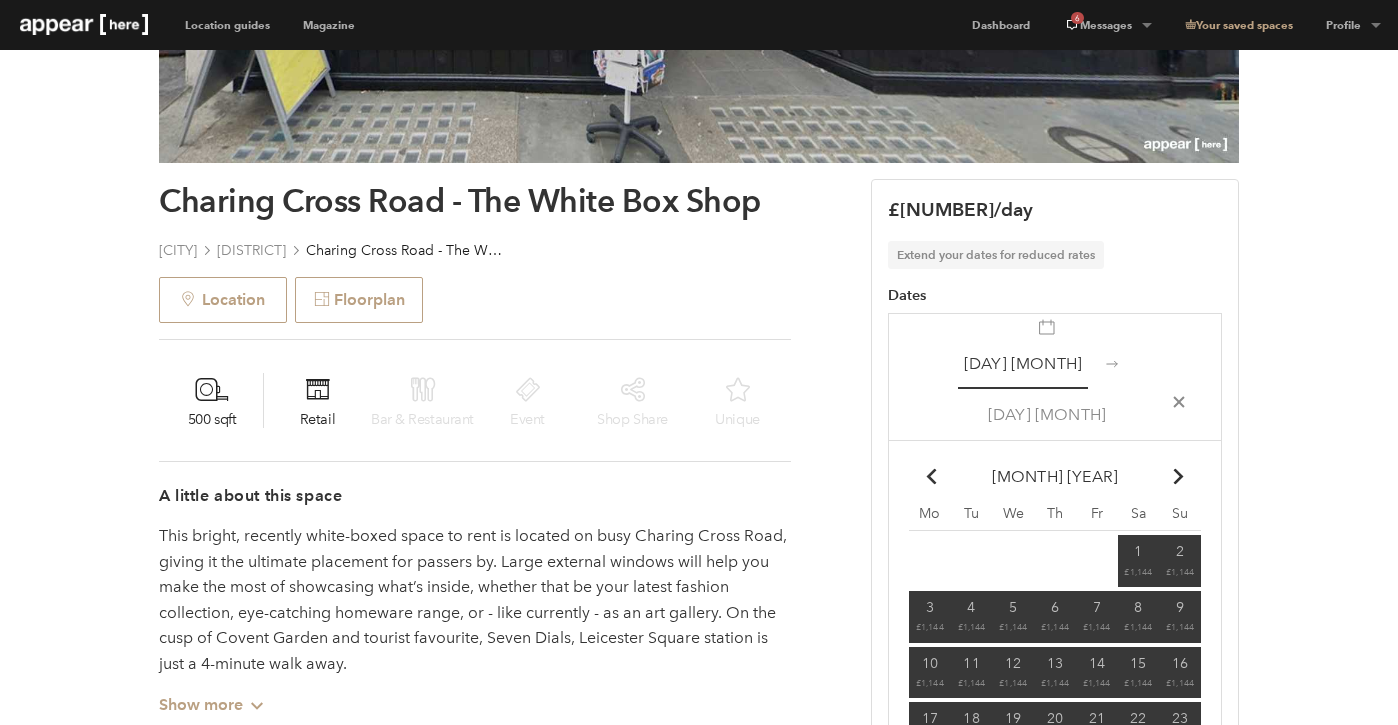 click on "Chevron-up" at bounding box center (931, 476) 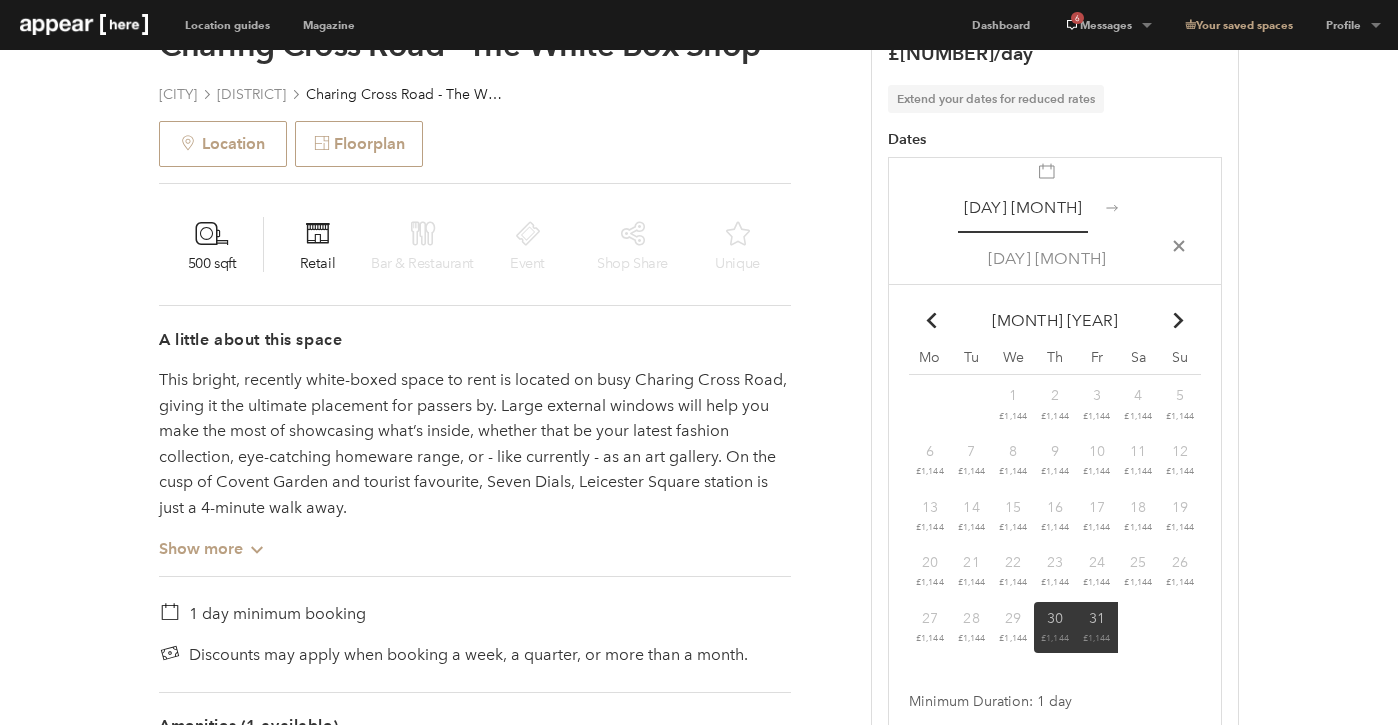 scroll, scrollTop: 787, scrollLeft: 0, axis: vertical 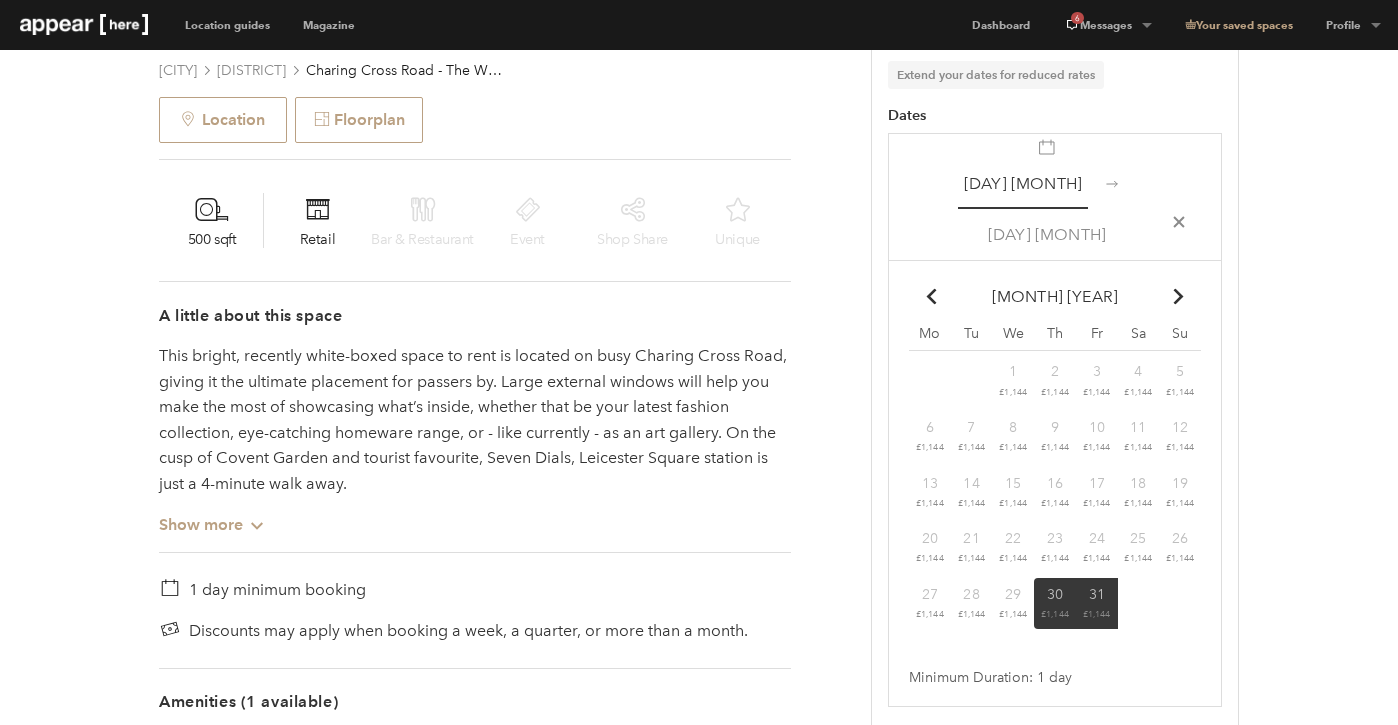 click on "30 £1,144" at bounding box center (1055, 379) 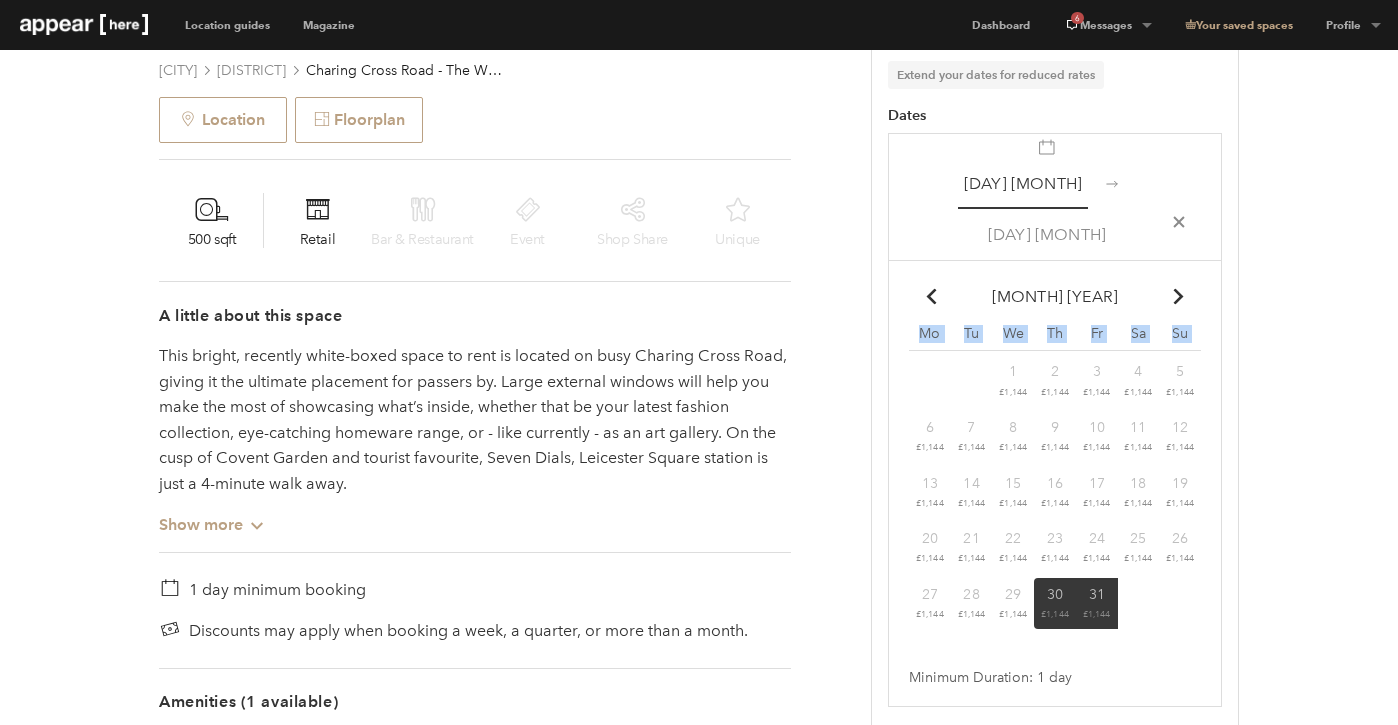 click on "30 £1,144" at bounding box center [1055, 379] 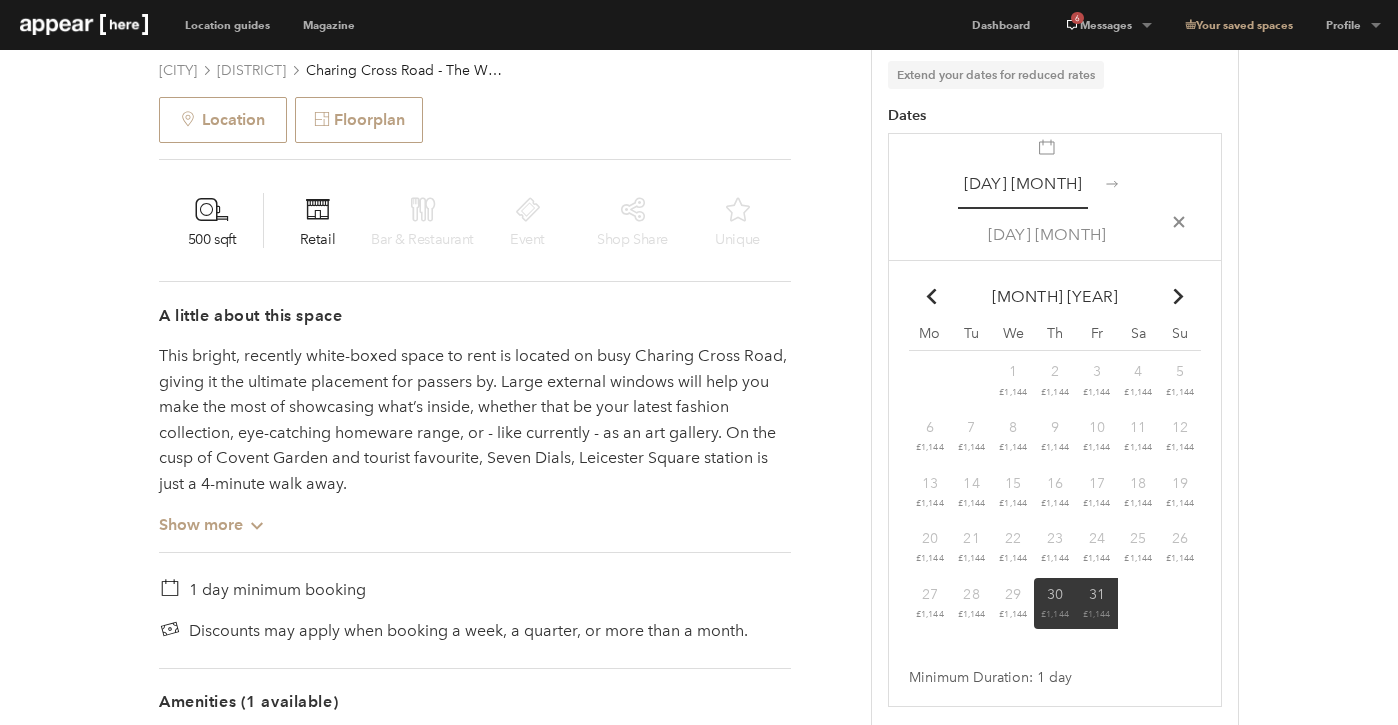 click on "31 £1,144" at bounding box center (1097, 379) 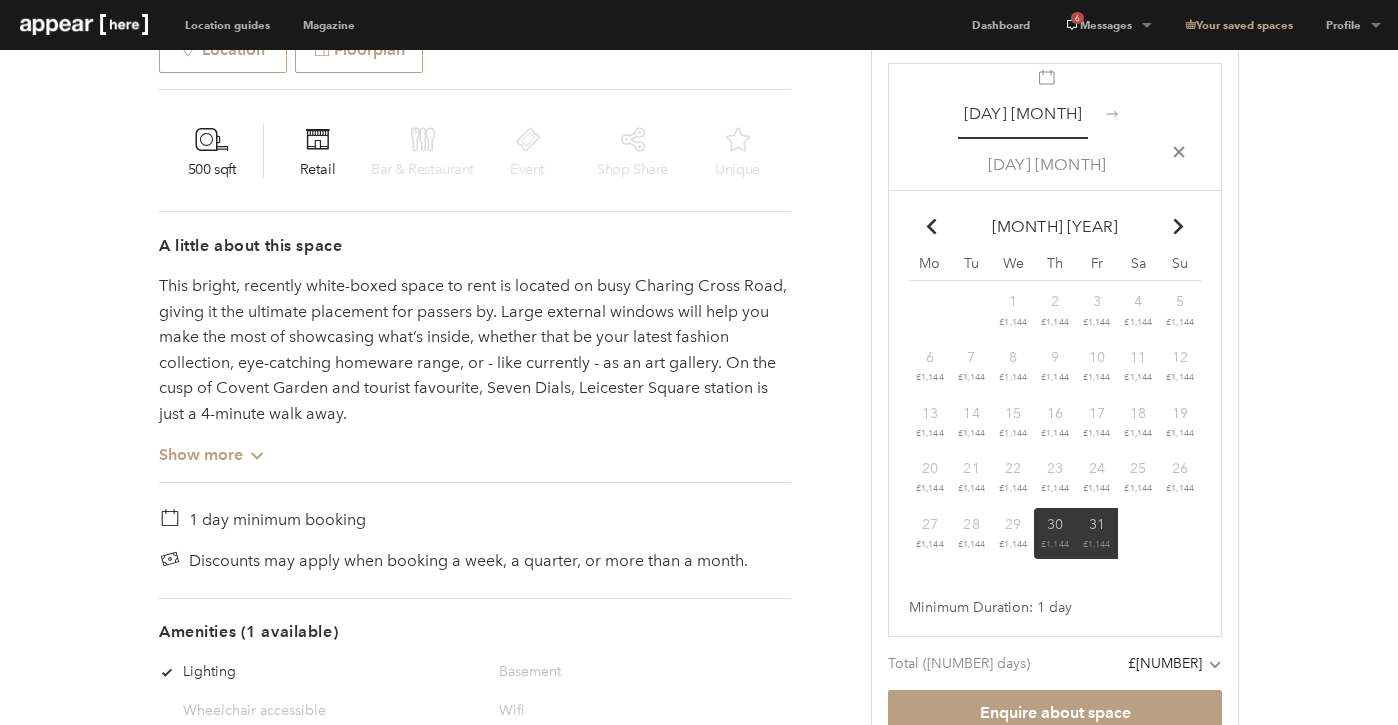 scroll, scrollTop: 860, scrollLeft: 0, axis: vertical 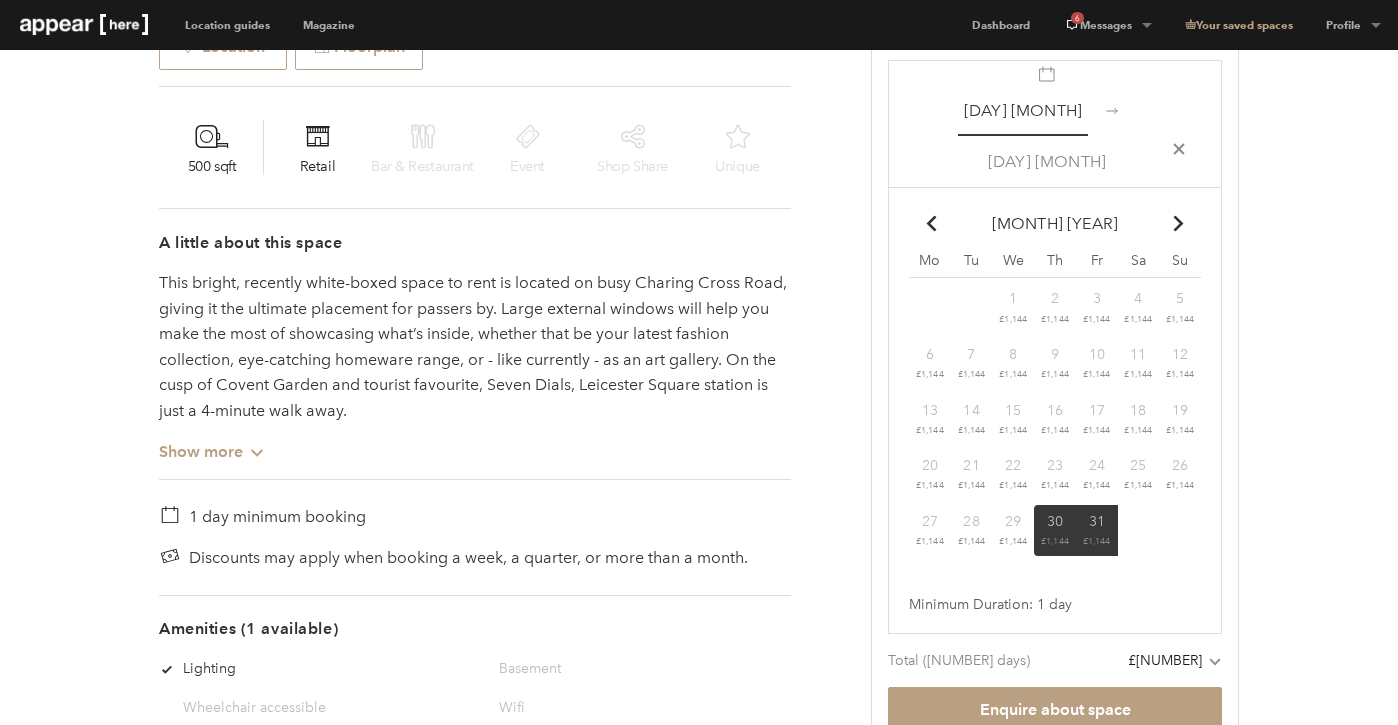 click on "£23,663" at bounding box center [1165, 660] 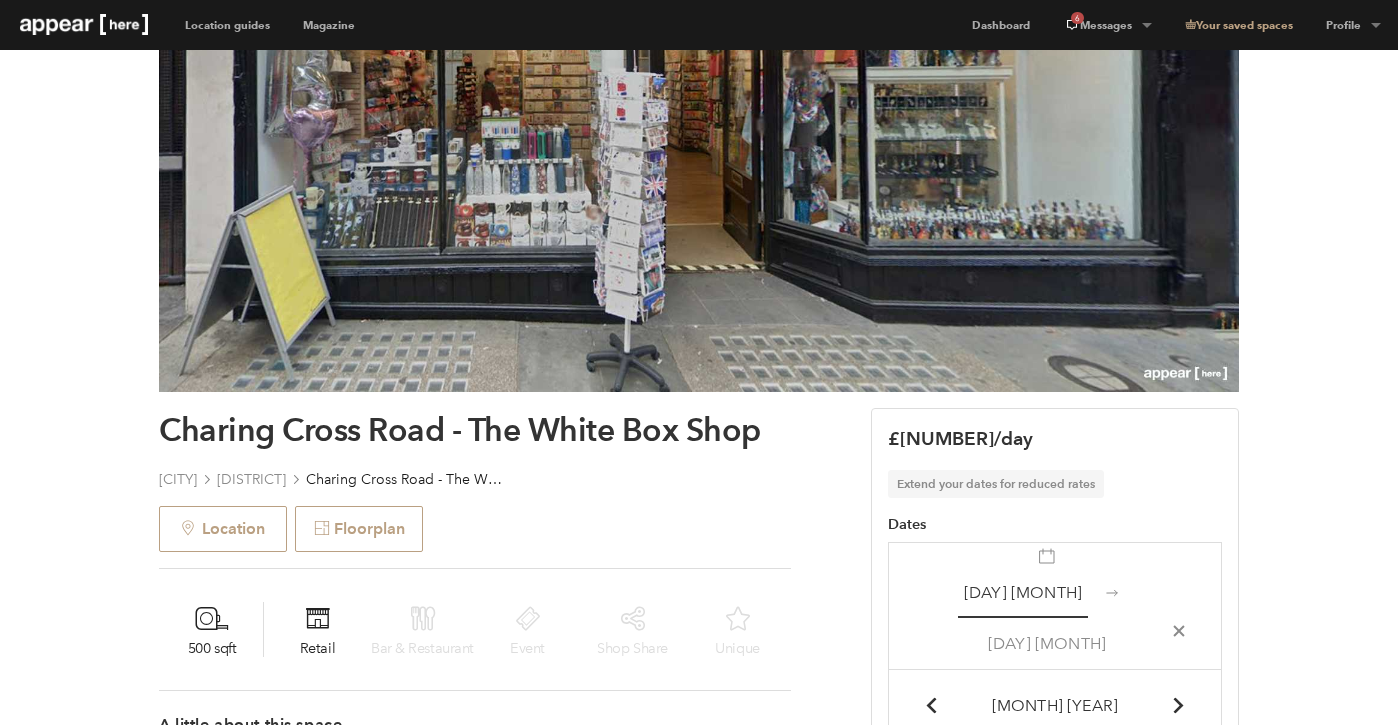 scroll, scrollTop: 0, scrollLeft: 0, axis: both 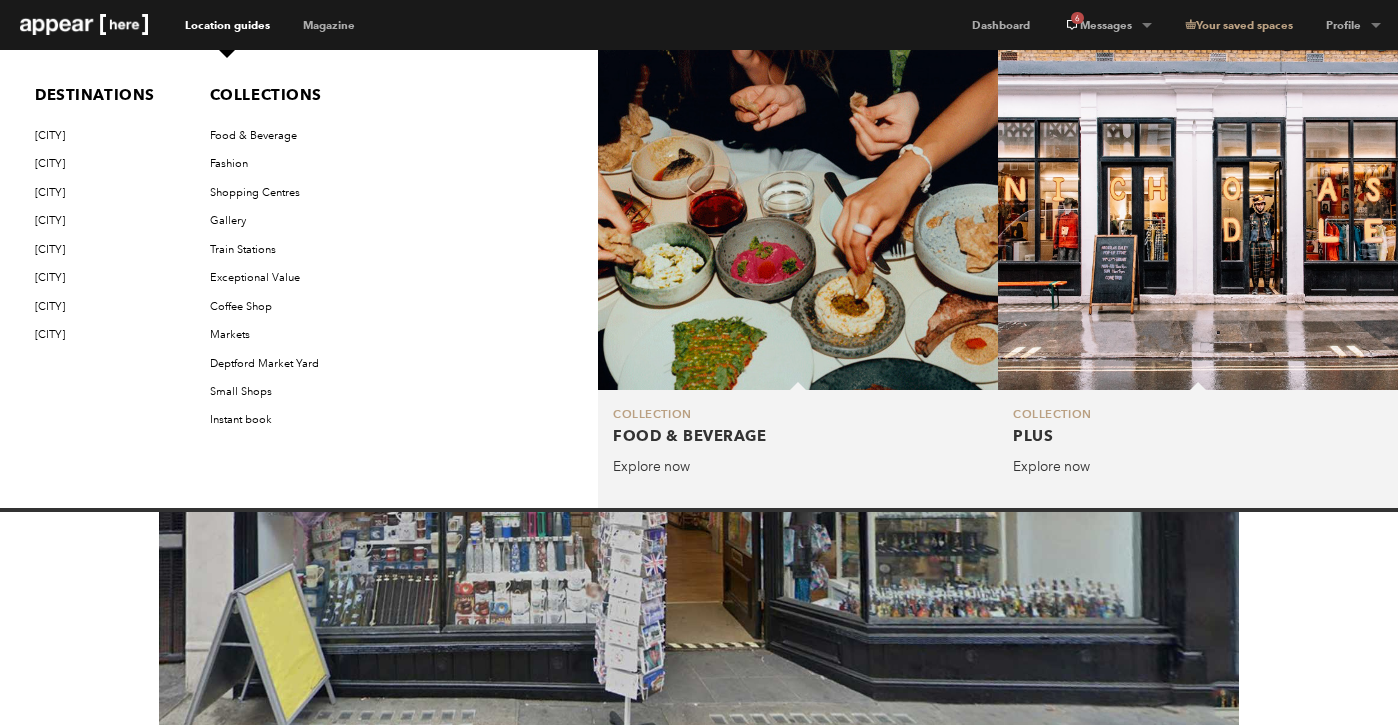 click at bounding box center (84, 24) 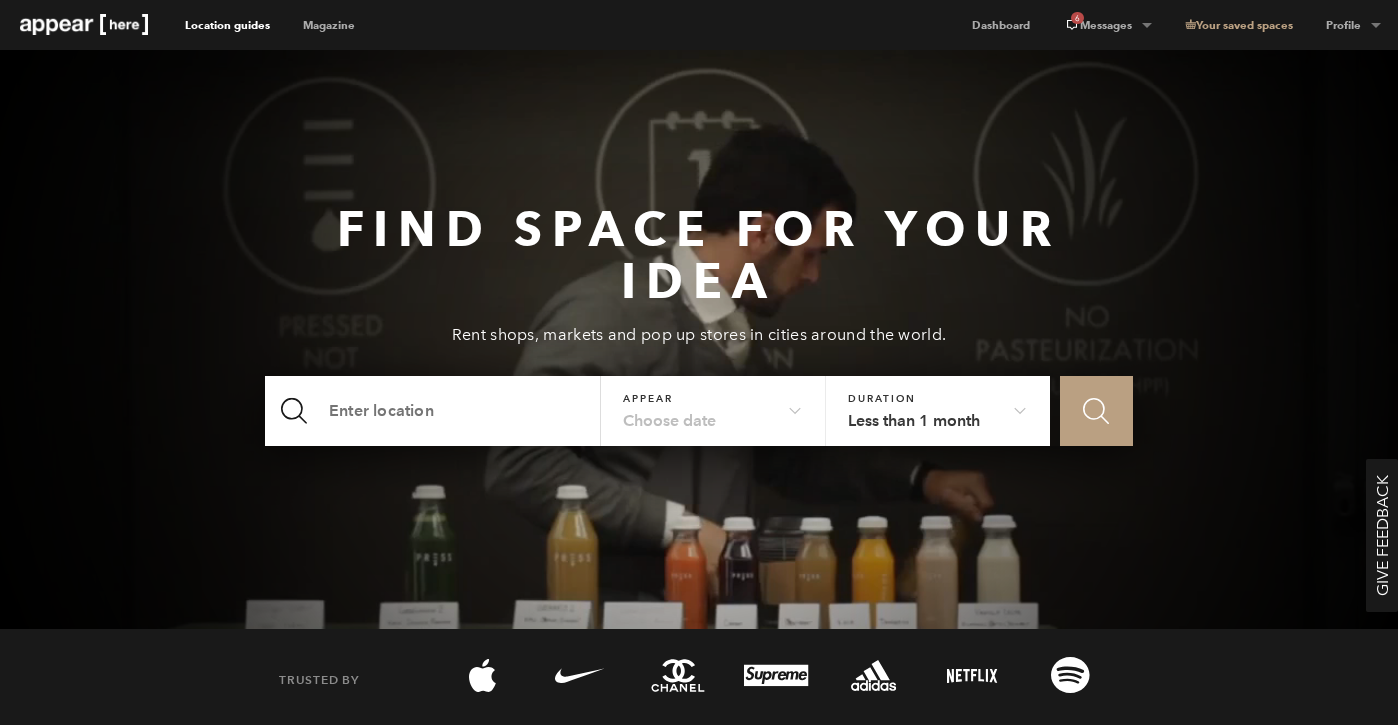 scroll, scrollTop: 0, scrollLeft: 0, axis: both 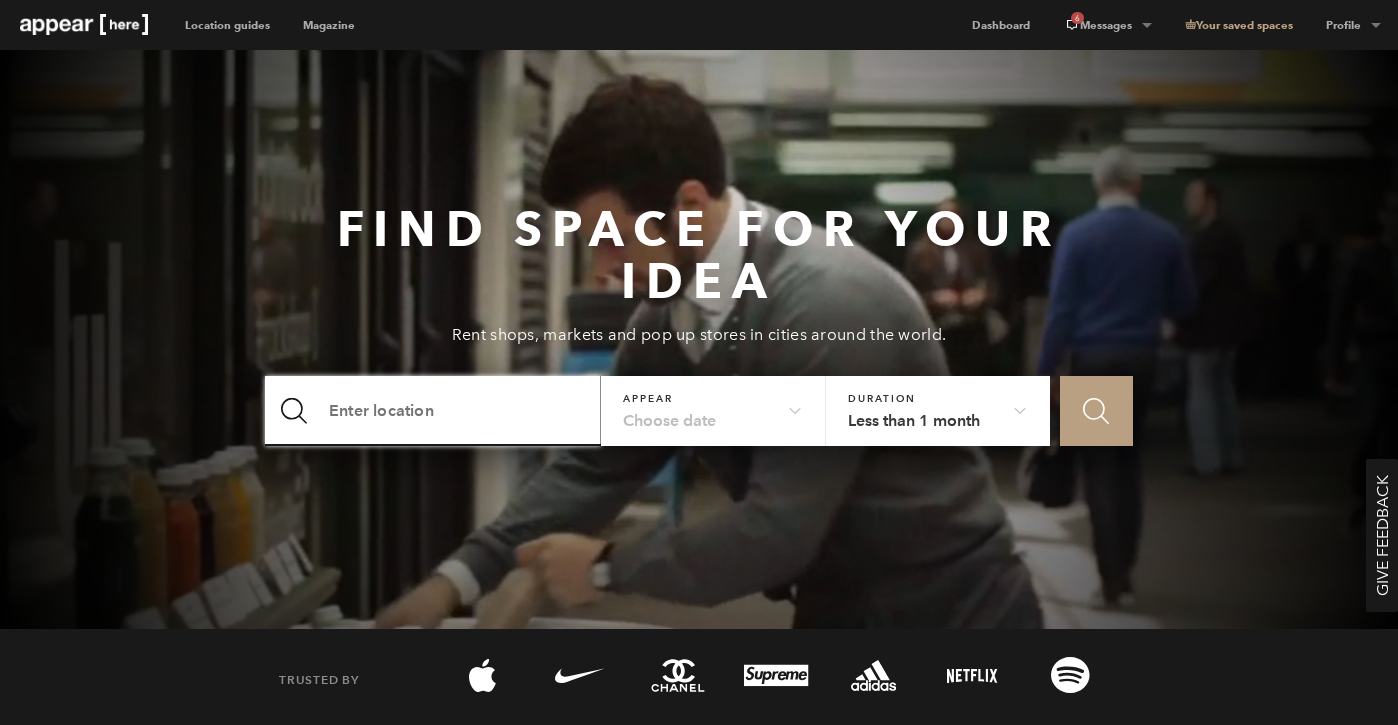 click at bounding box center (433, 411) 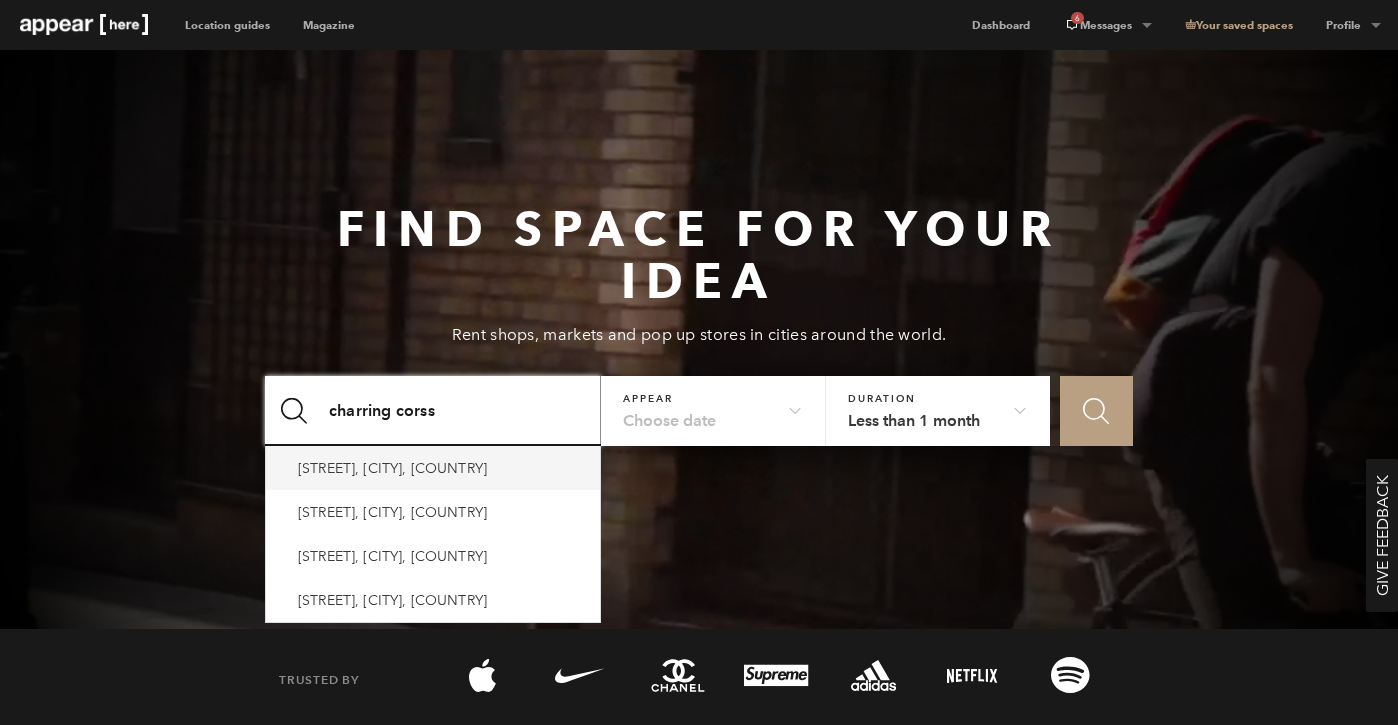 type on "charring corss" 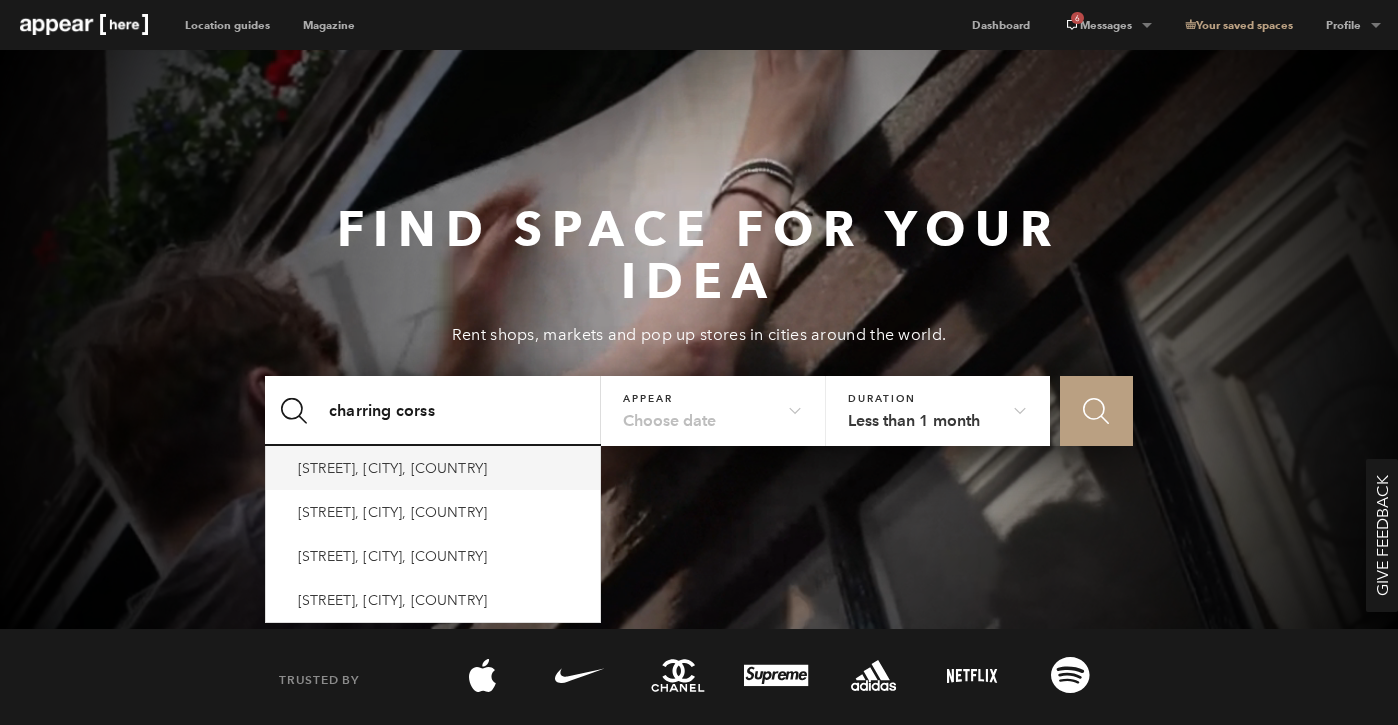 click on "Charing Cross, London, UK" at bounding box center [433, 468] 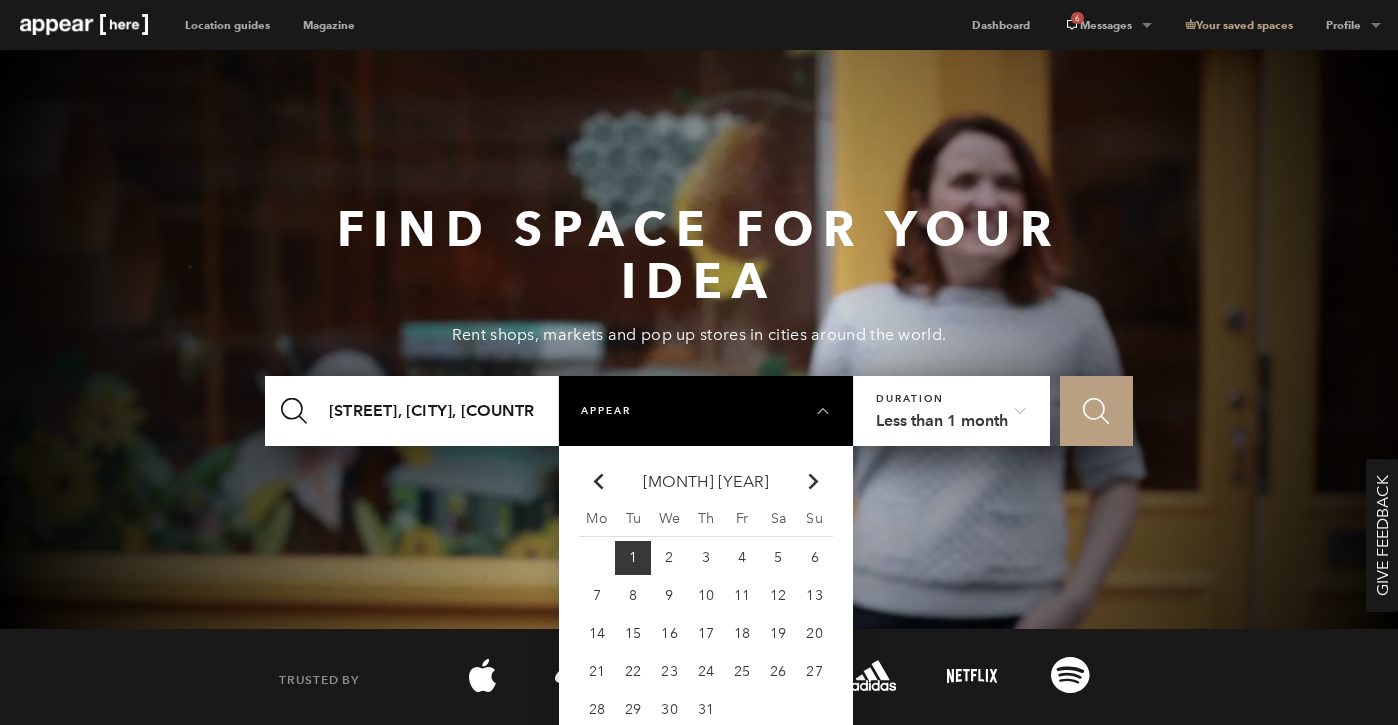 click on "Chevron-up Go to next month" at bounding box center (597, 481) 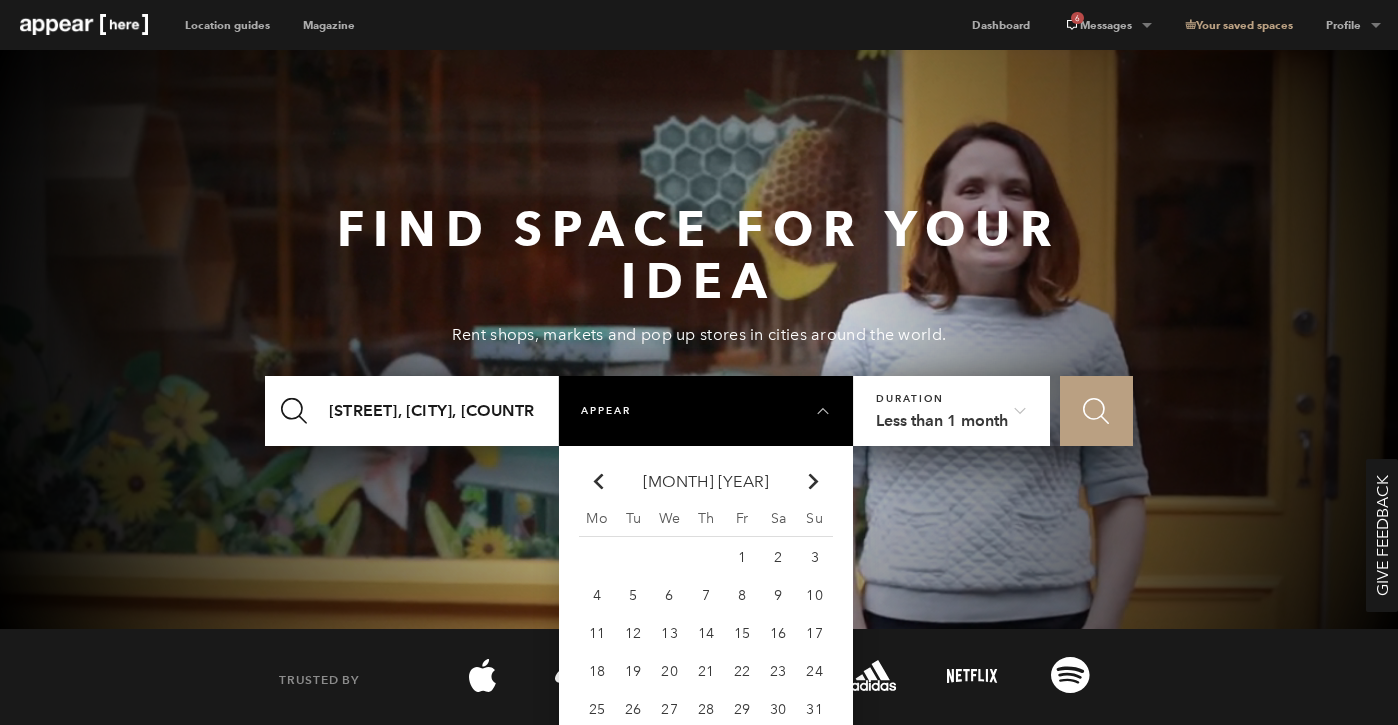 click on "Chevron-up Go to next month" at bounding box center (597, 481) 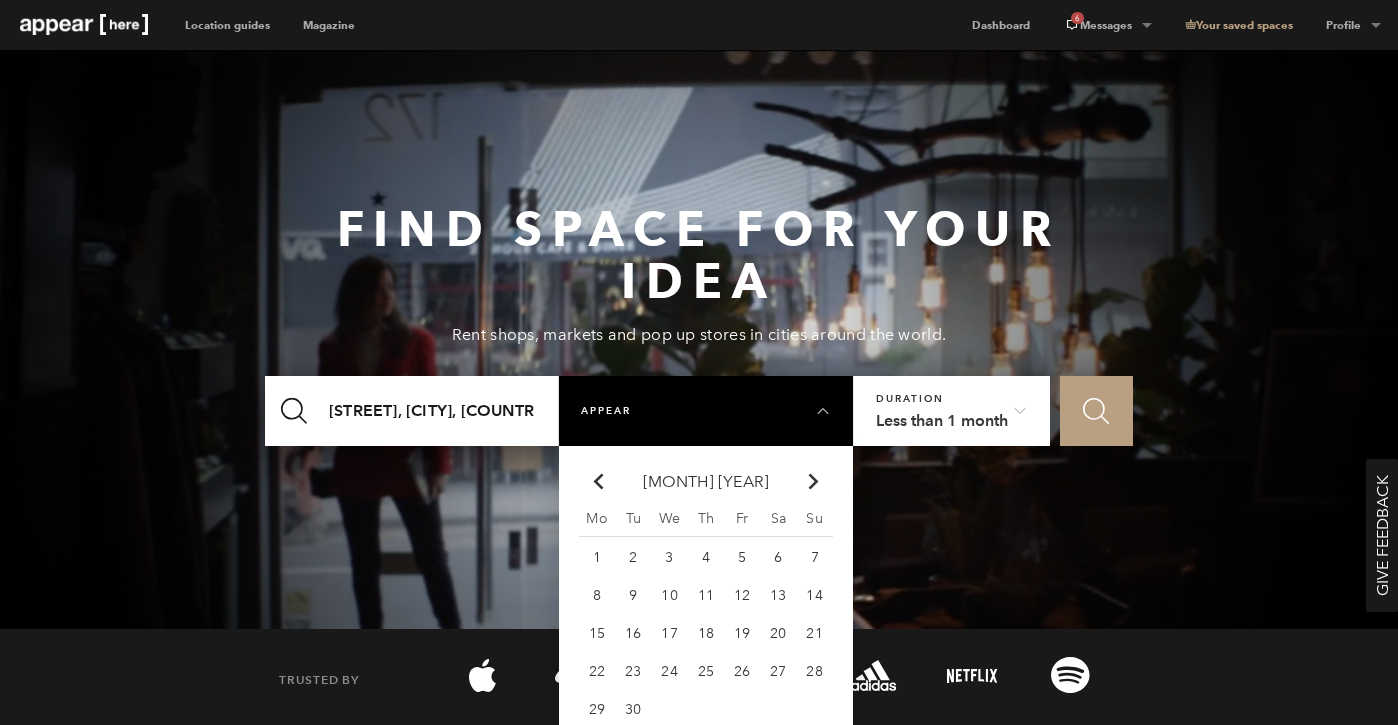 click on "Chevron-up Go to next month" at bounding box center (597, 481) 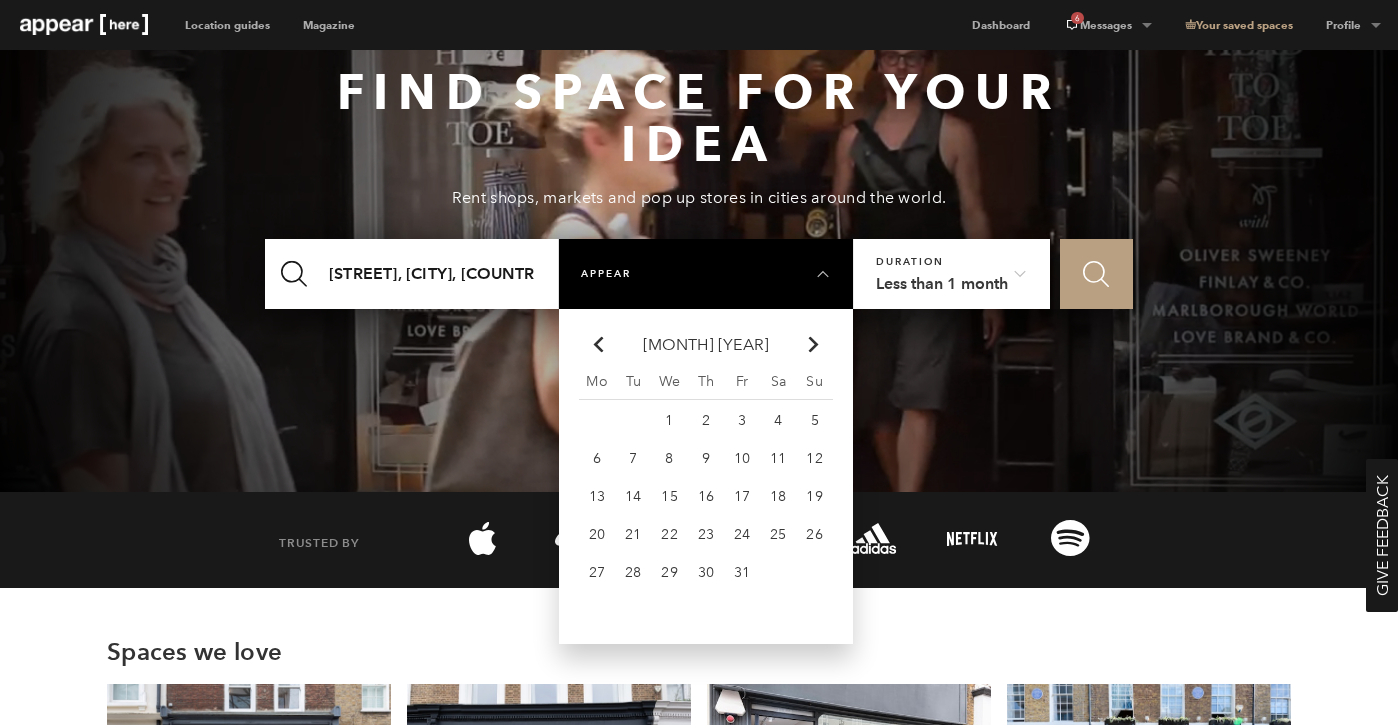 scroll, scrollTop: 145, scrollLeft: 0, axis: vertical 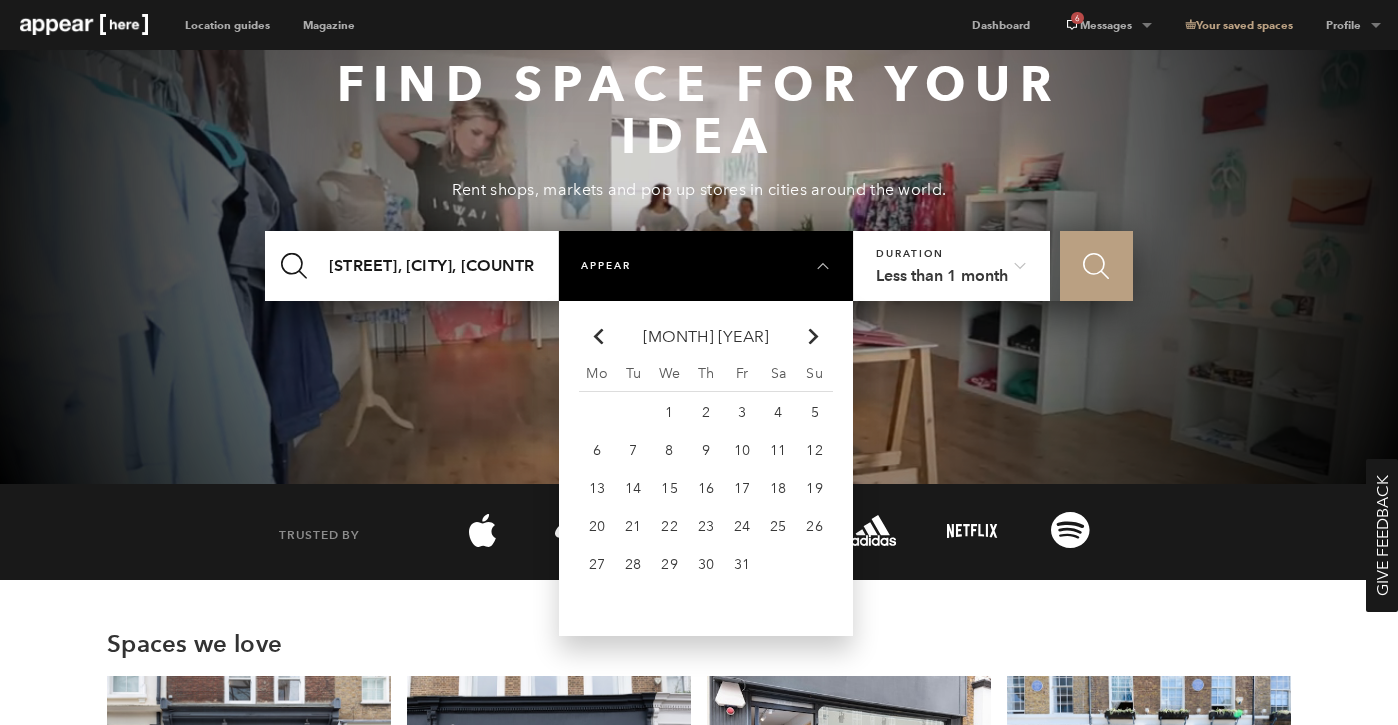 click on "30" at bounding box center (669, 412) 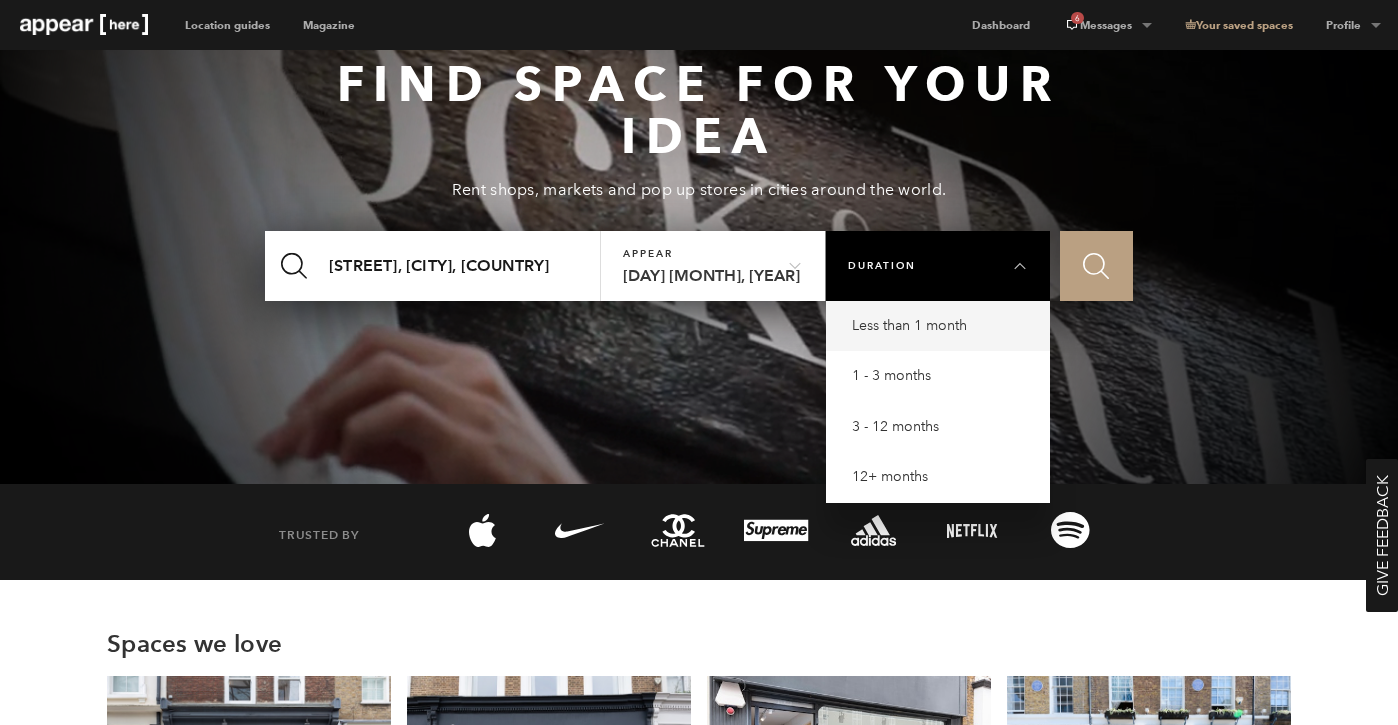 click on "Less than 1 month" at bounding box center (943, 326) 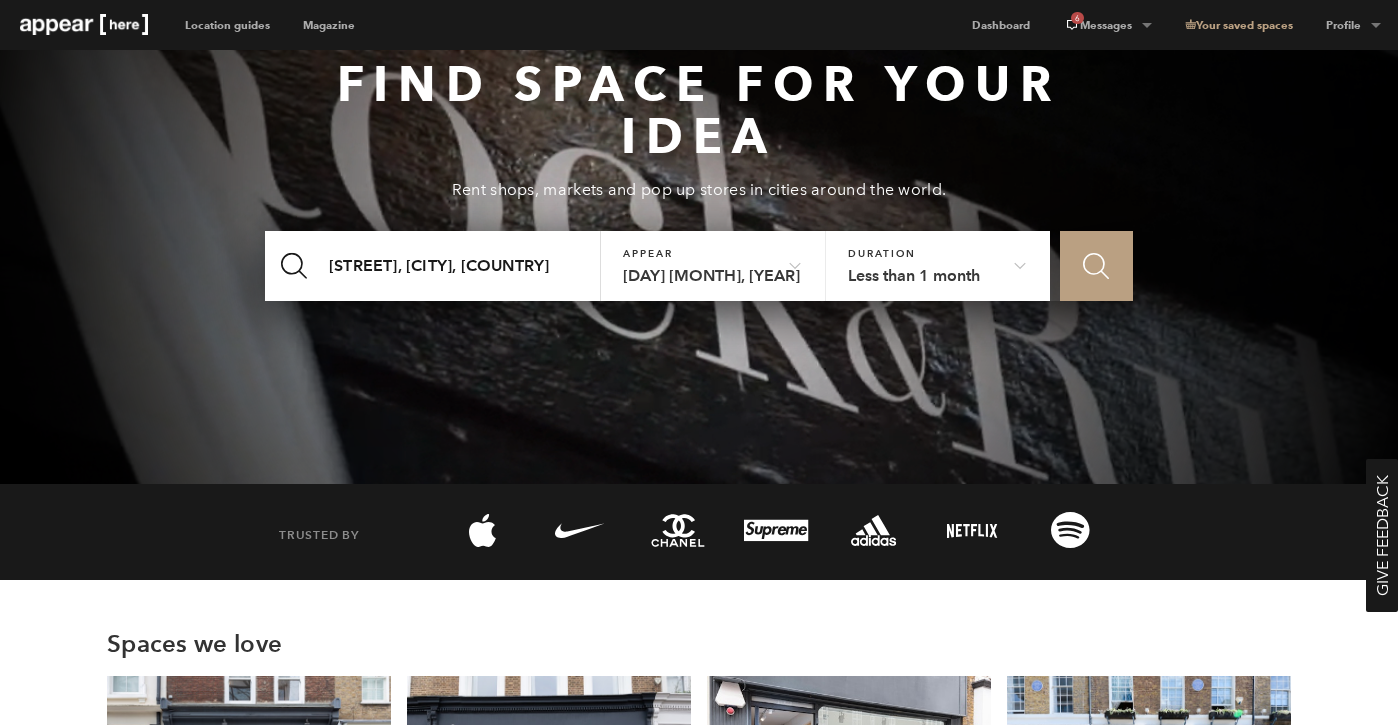 click at bounding box center [1096, 266] 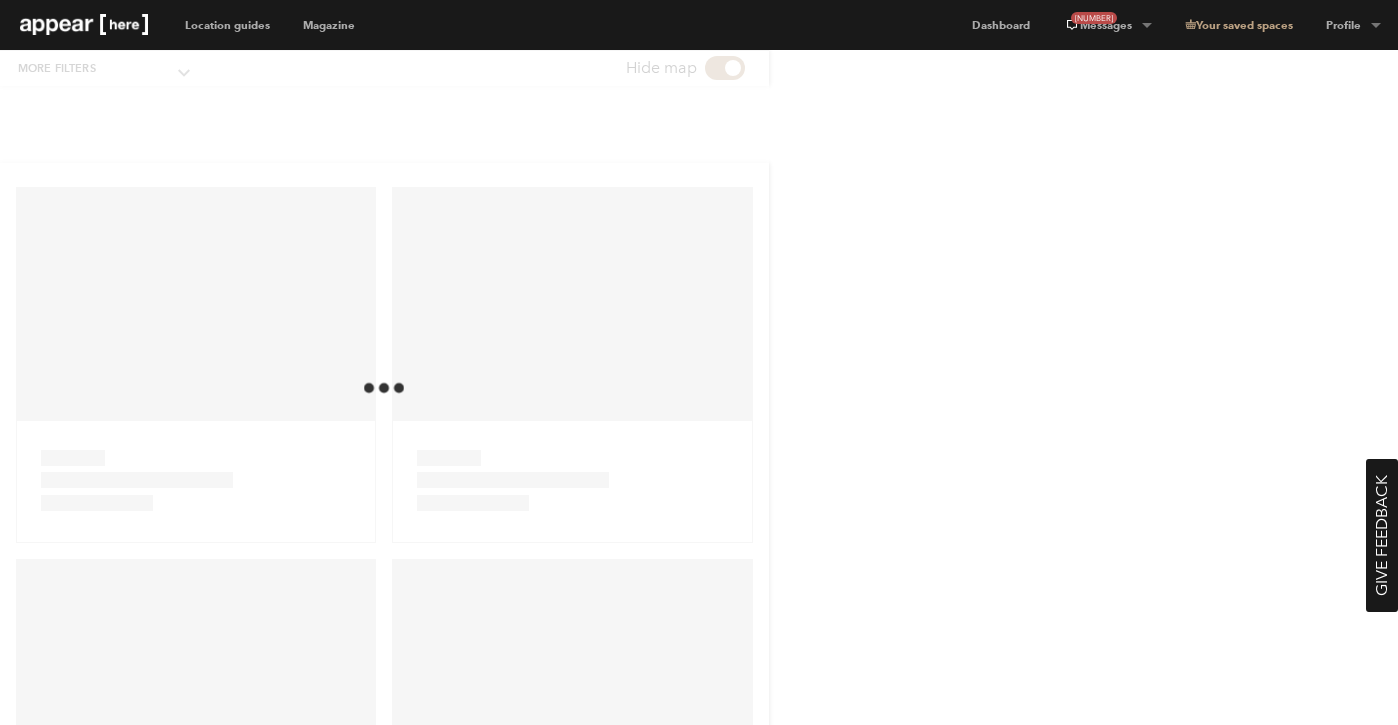 scroll, scrollTop: 0, scrollLeft: 0, axis: both 